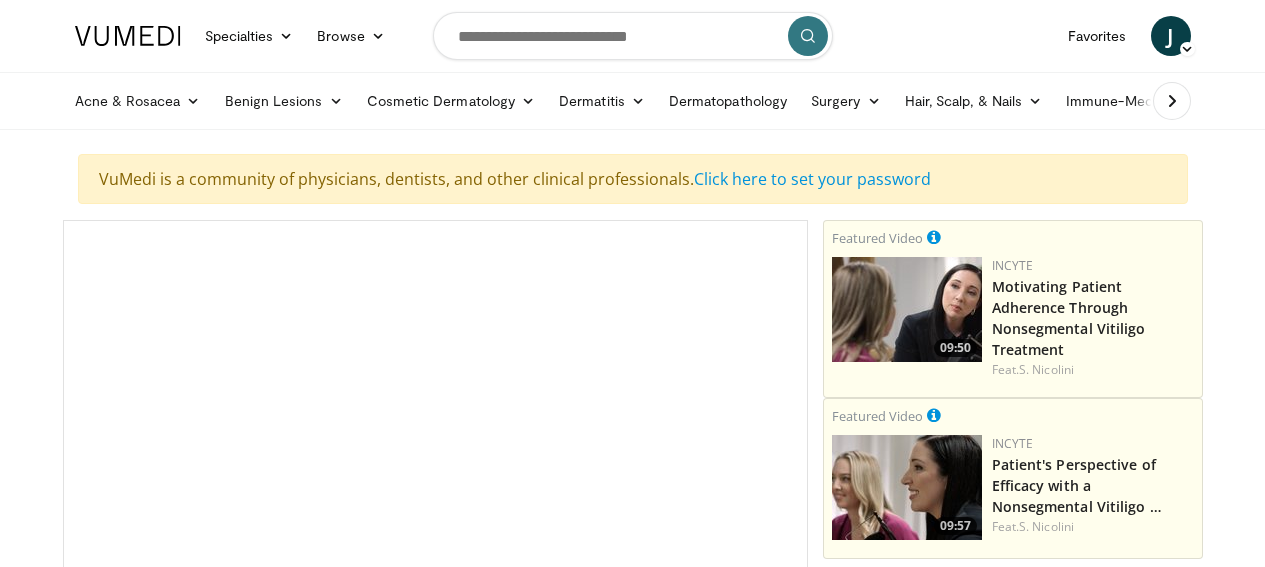 scroll, scrollTop: 0, scrollLeft: 0, axis: both 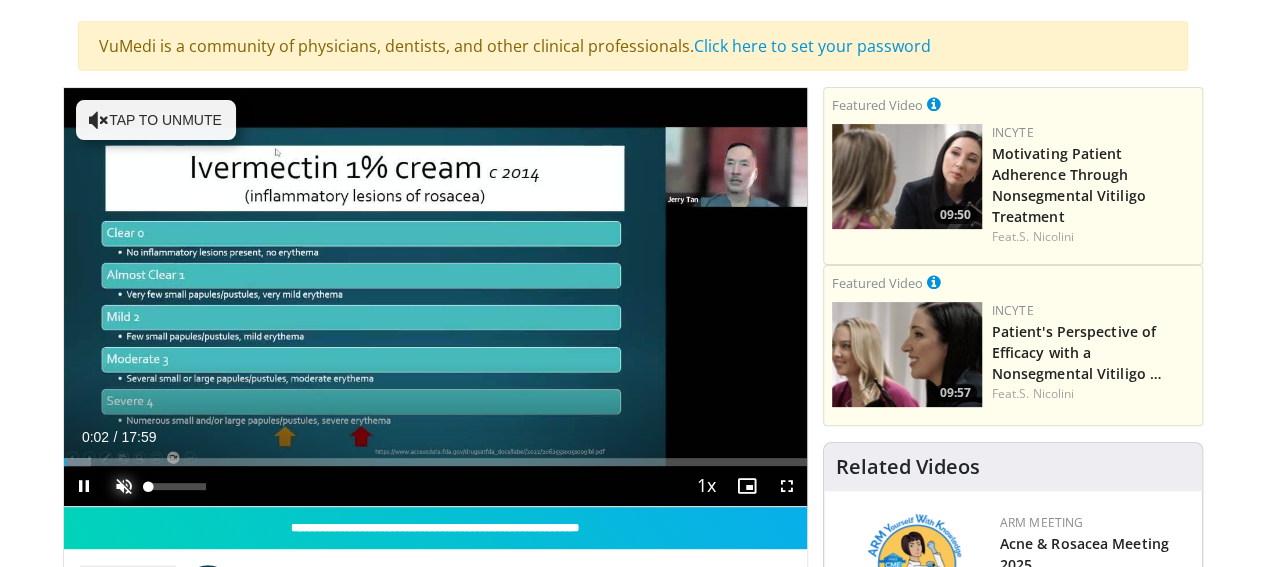 click at bounding box center [124, 486] 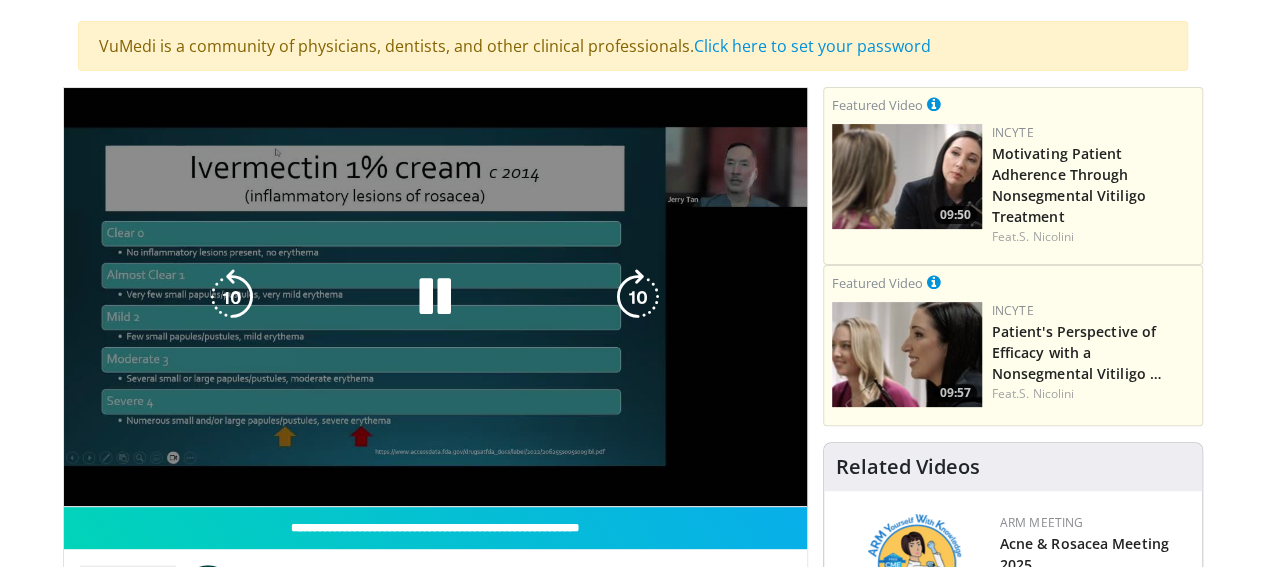 click on "10 seconds
Tap to unmute" at bounding box center (435, 297) 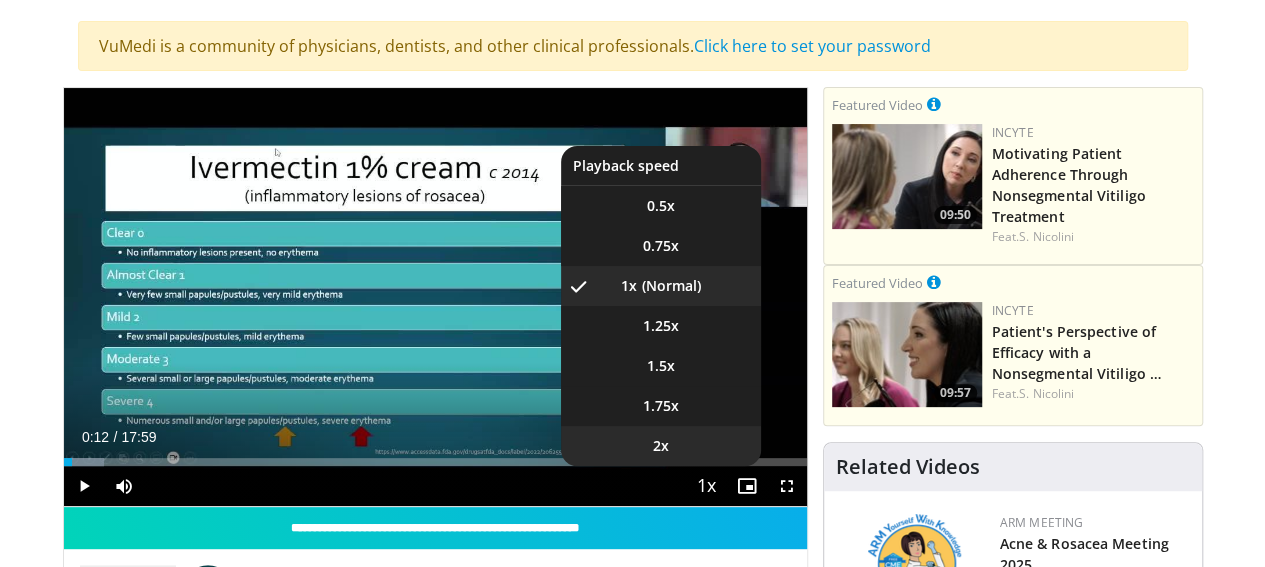 click on "2x" at bounding box center [661, 446] 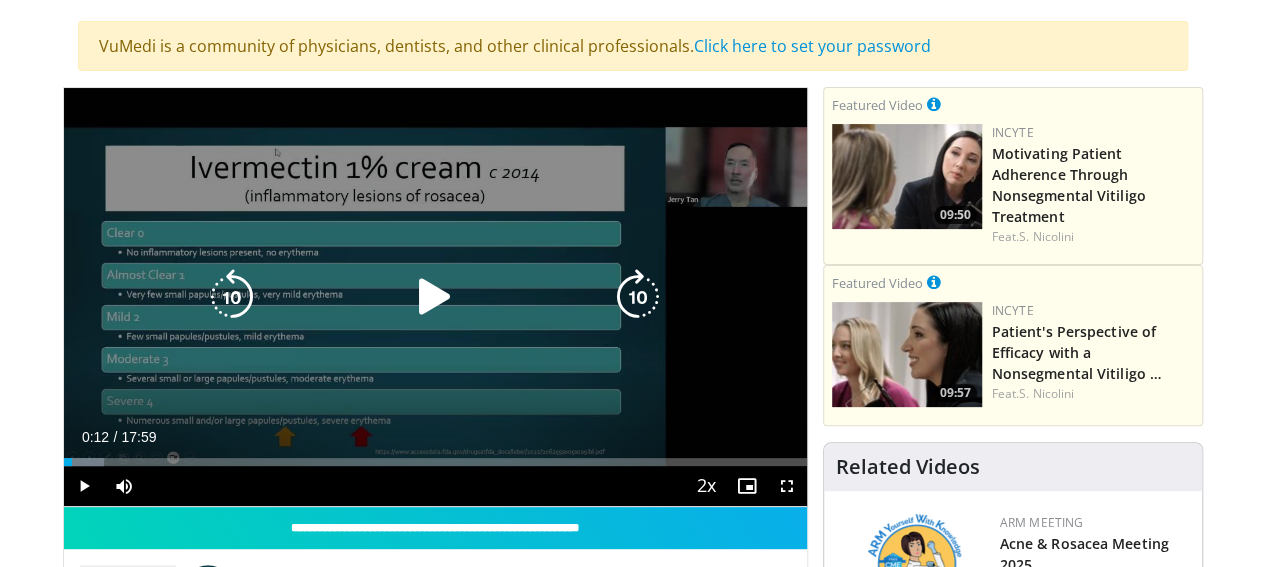 click at bounding box center [435, 297] 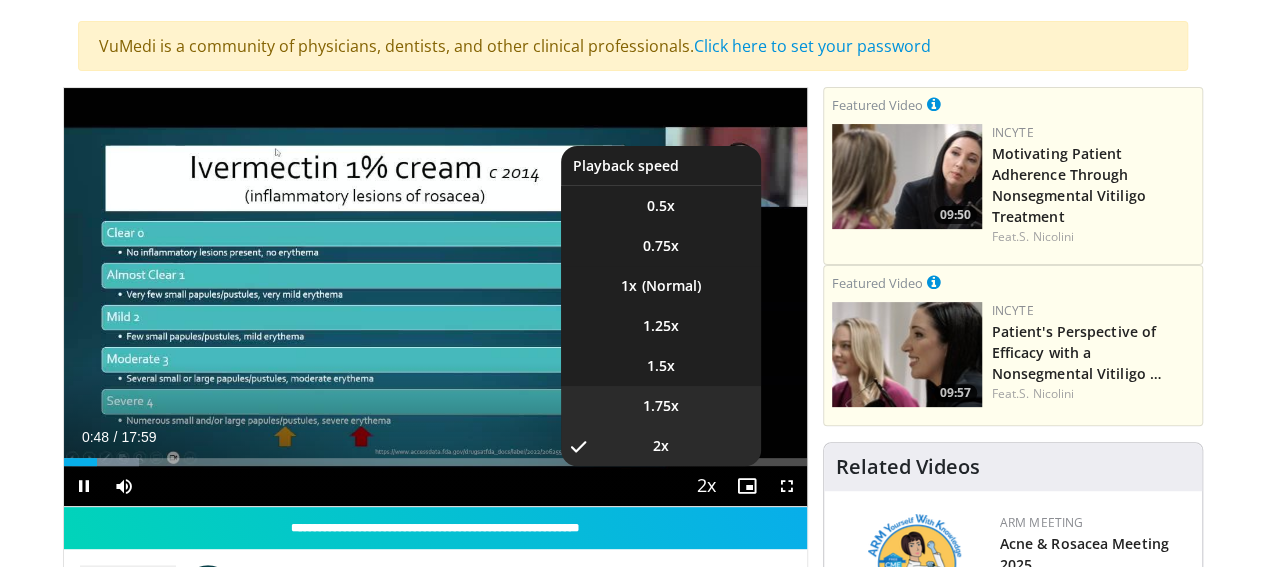 click on "1.75x" at bounding box center [661, 406] 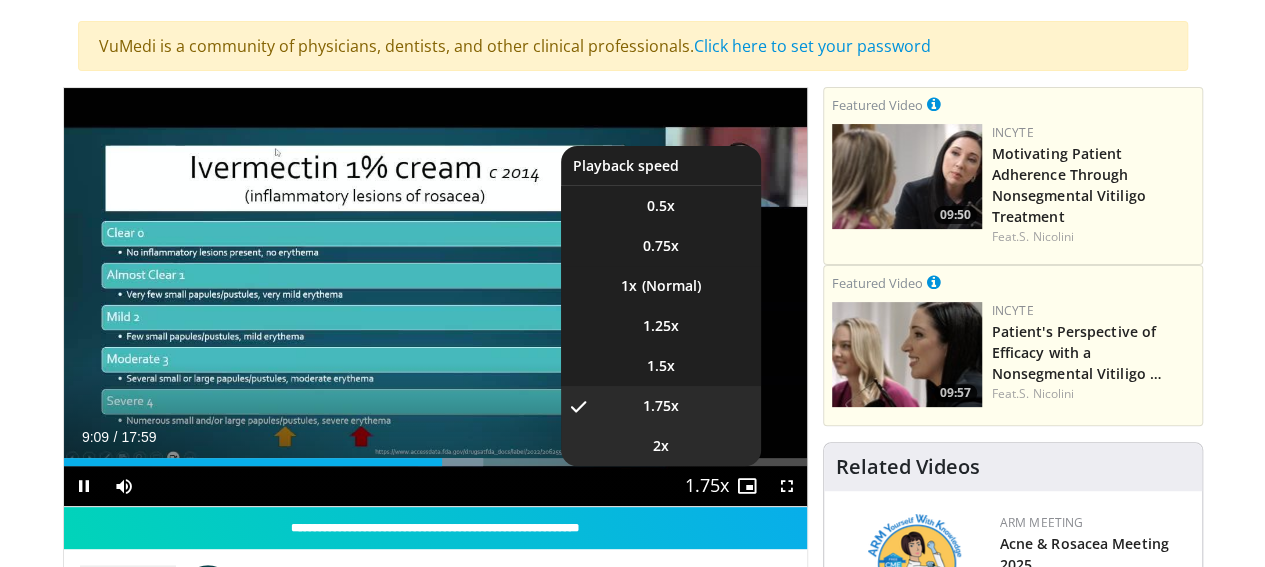 click on "2x" at bounding box center (661, 446) 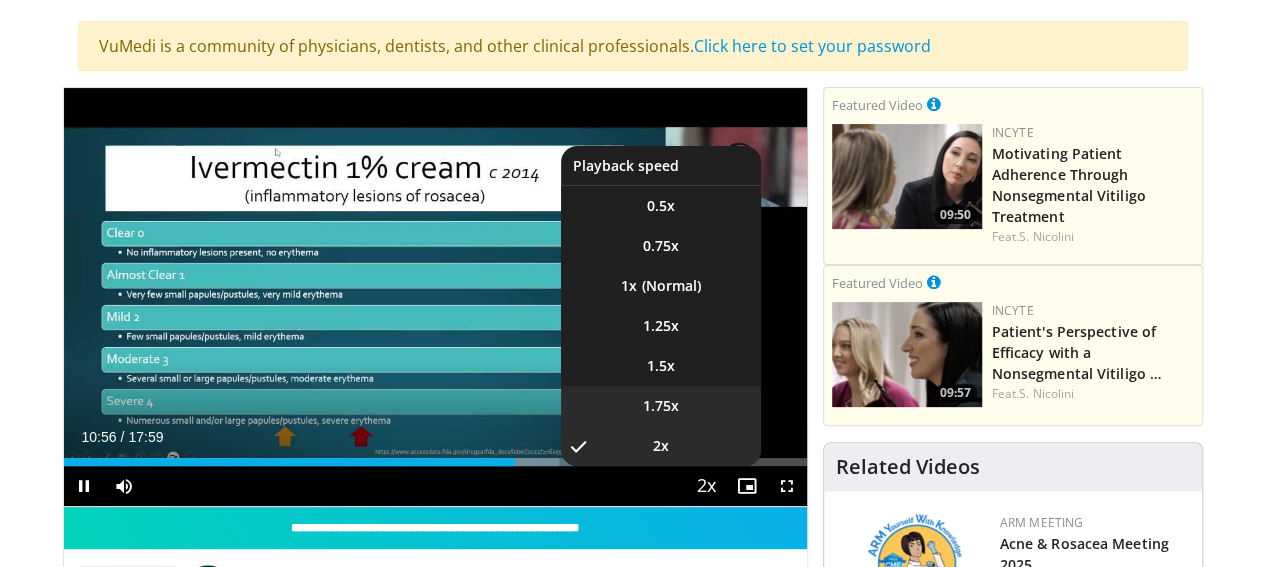 click on "1.75x" at bounding box center [661, 406] 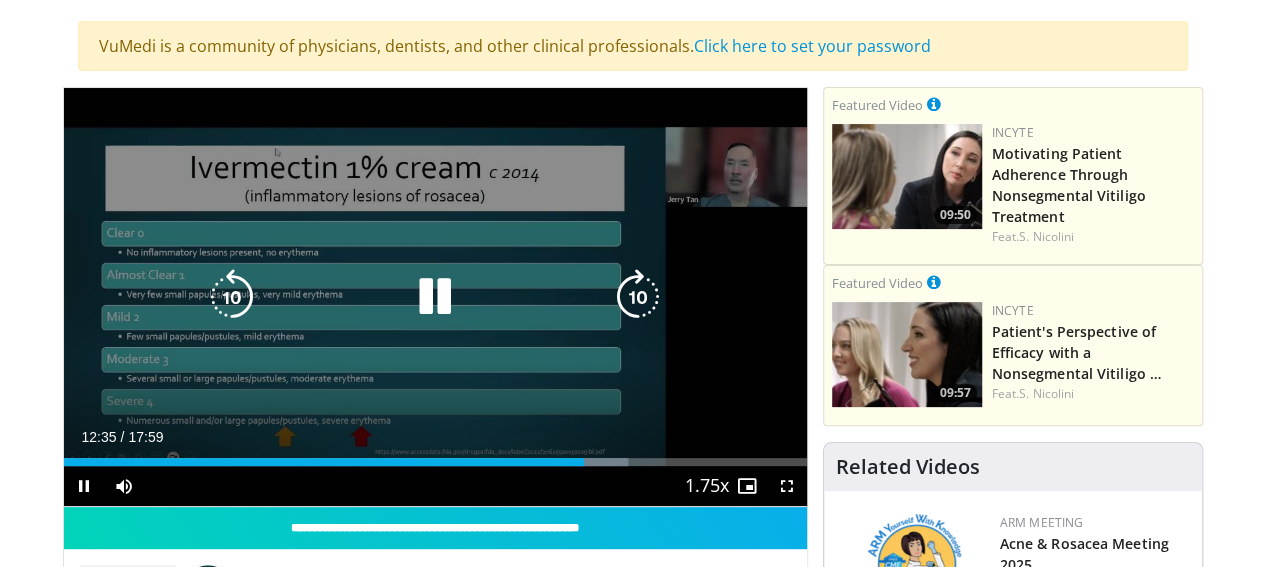 click at bounding box center [232, 297] 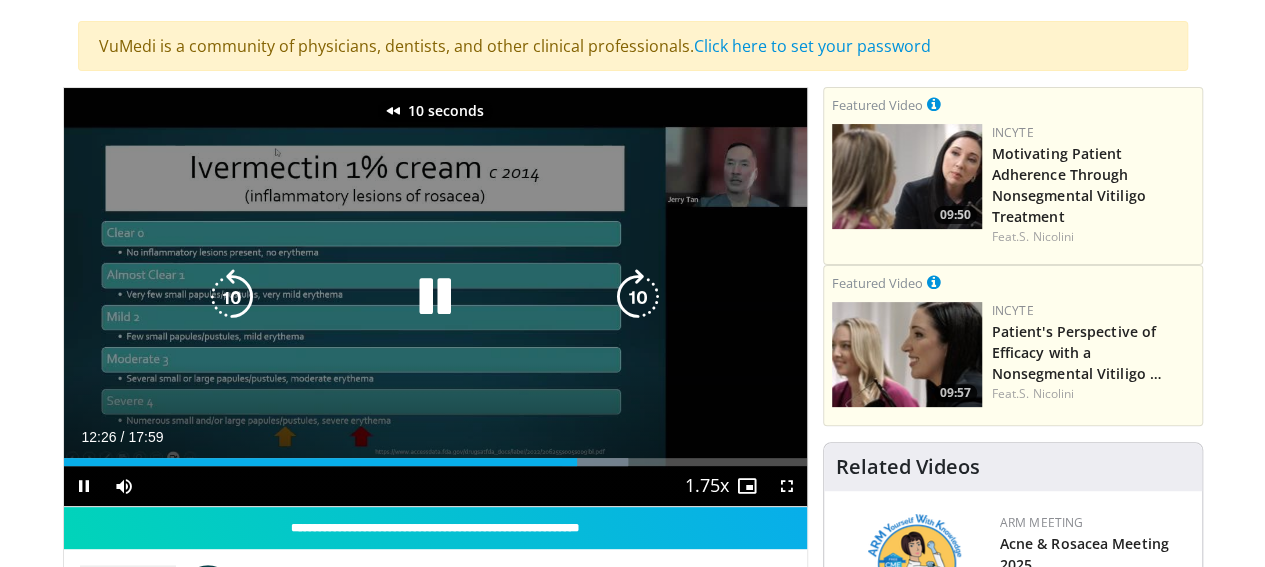 click at bounding box center [232, 297] 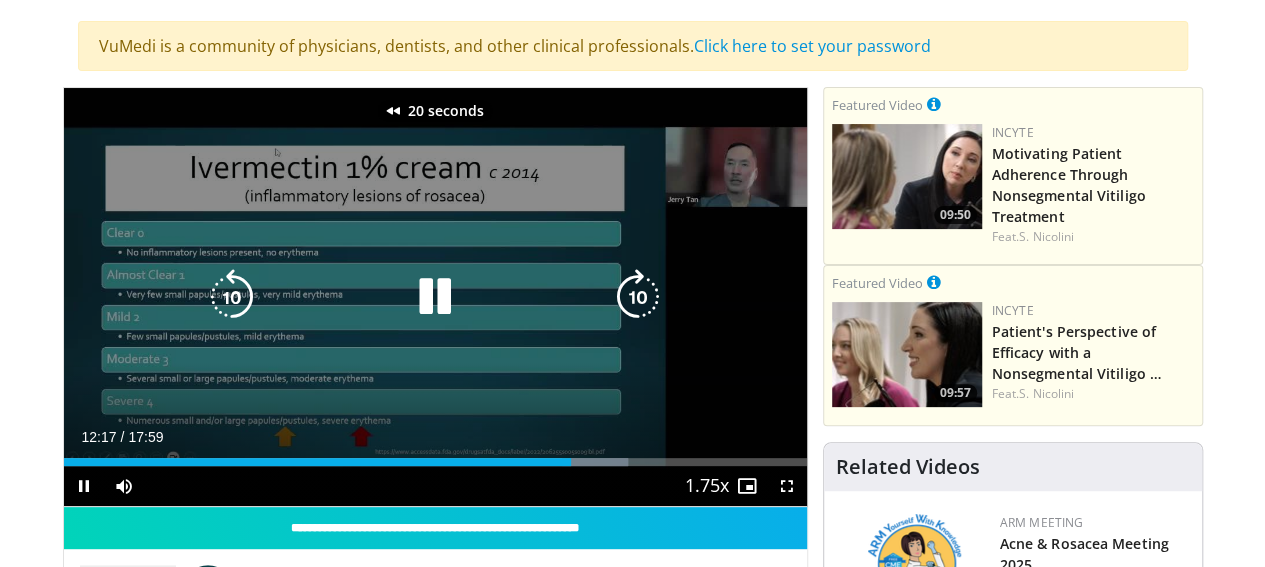 click at bounding box center (232, 297) 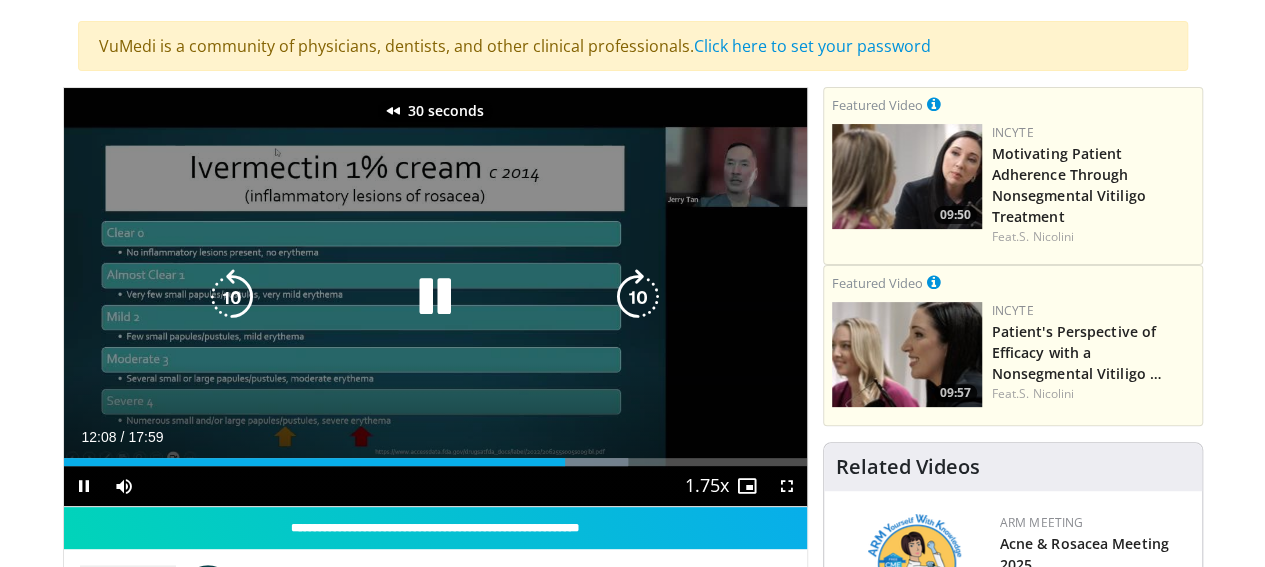 click at bounding box center [232, 297] 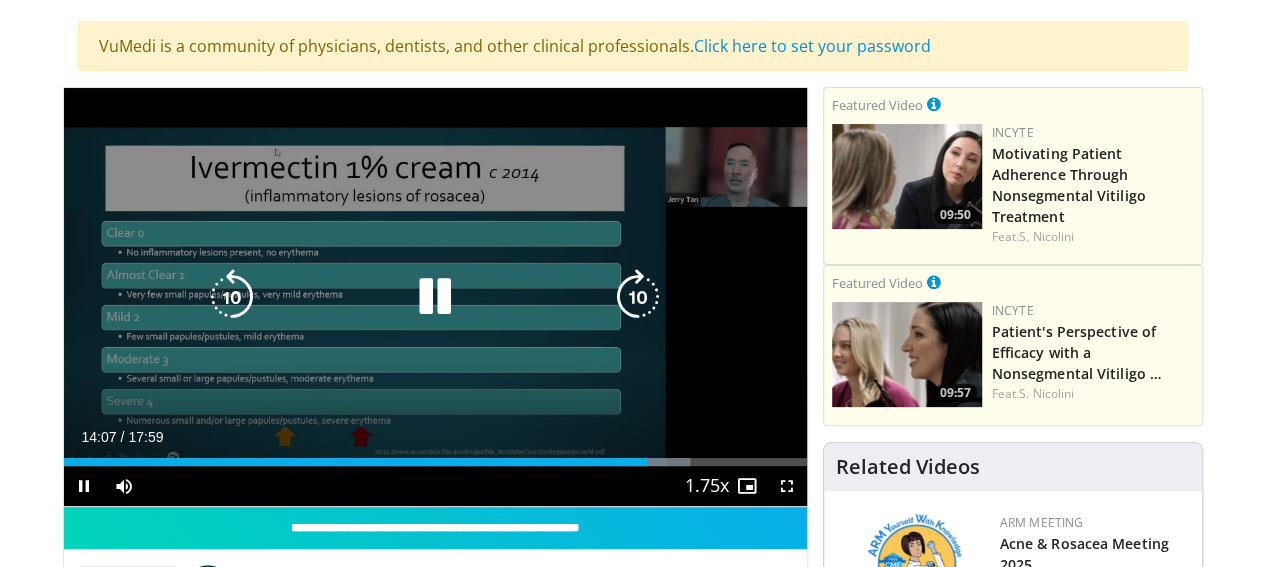 click at bounding box center [435, 297] 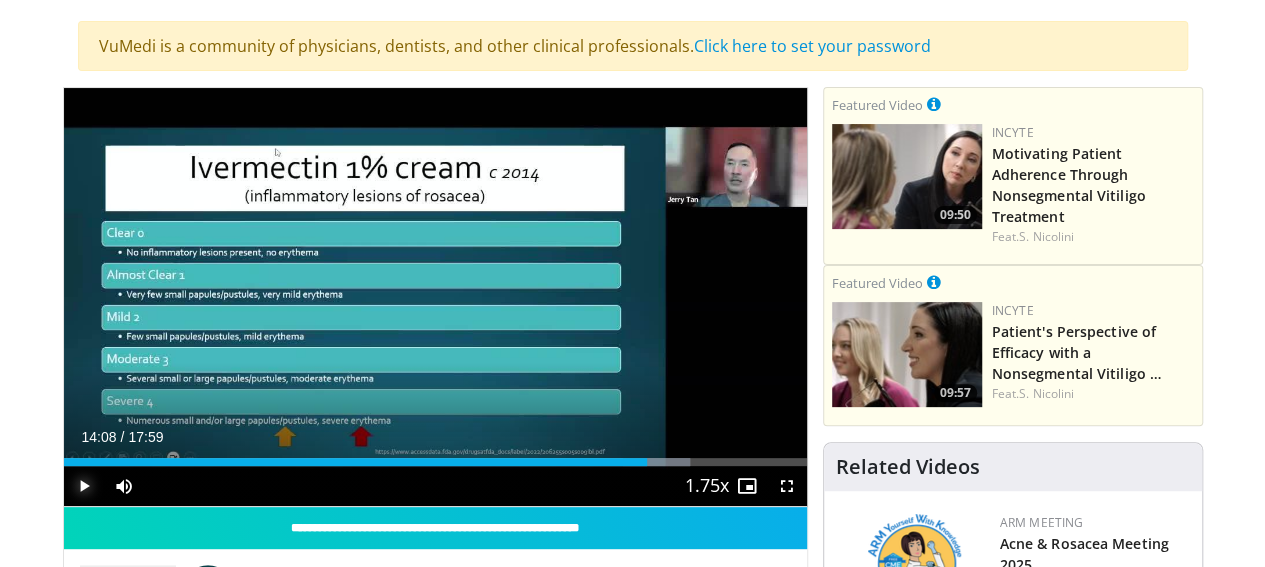 click at bounding box center (84, 486) 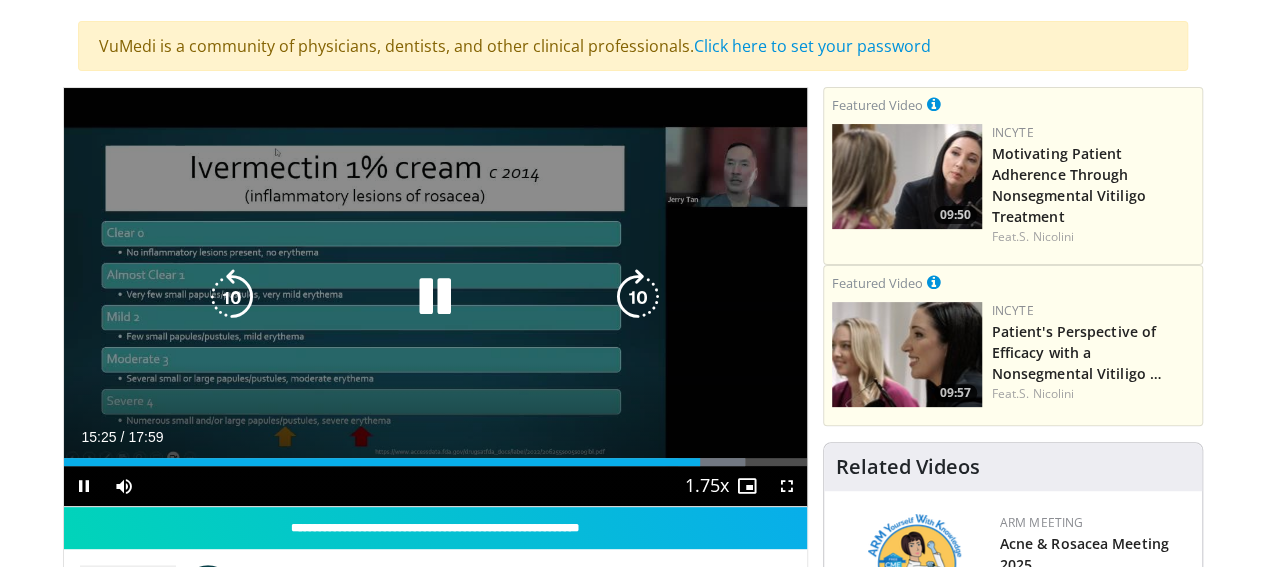 click at bounding box center [232, 297] 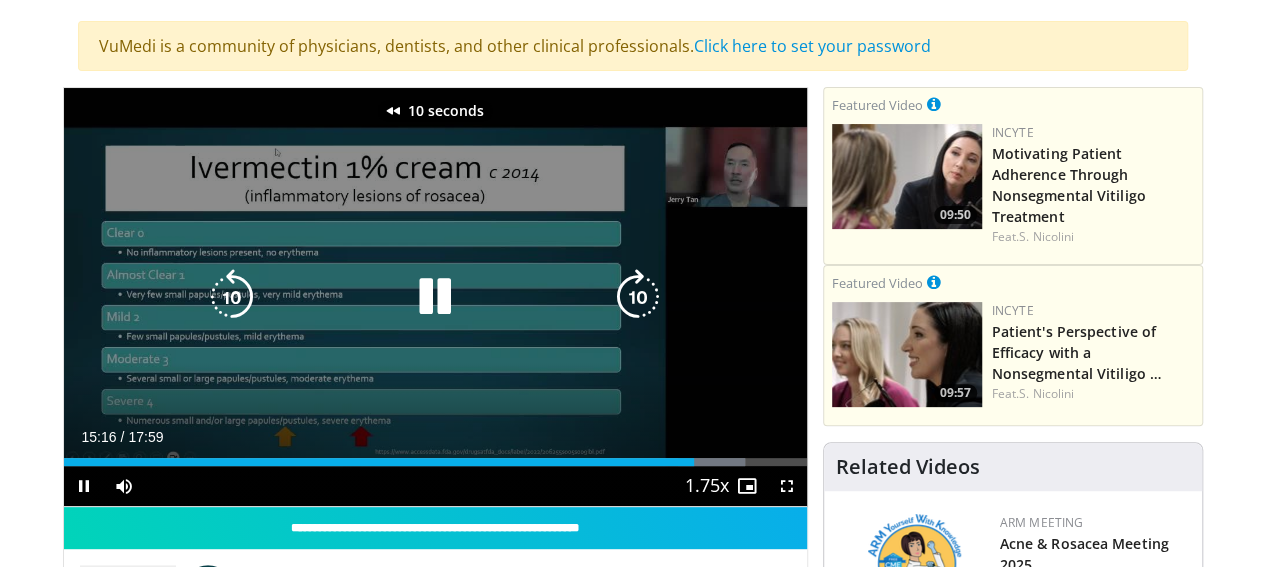 click at bounding box center [232, 297] 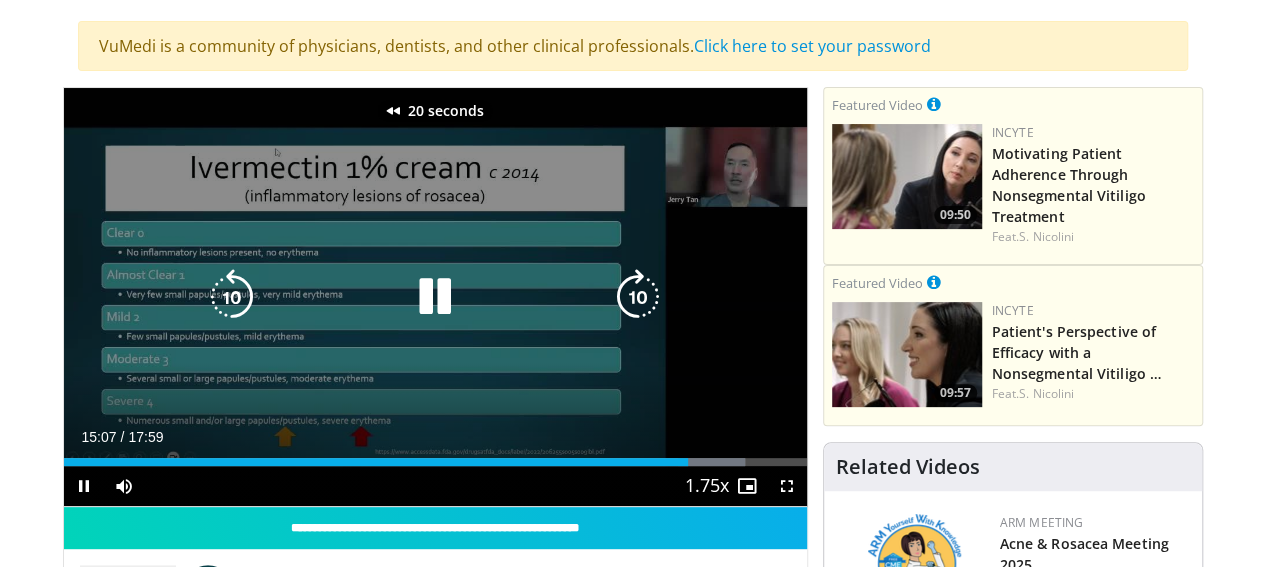 click at bounding box center (232, 297) 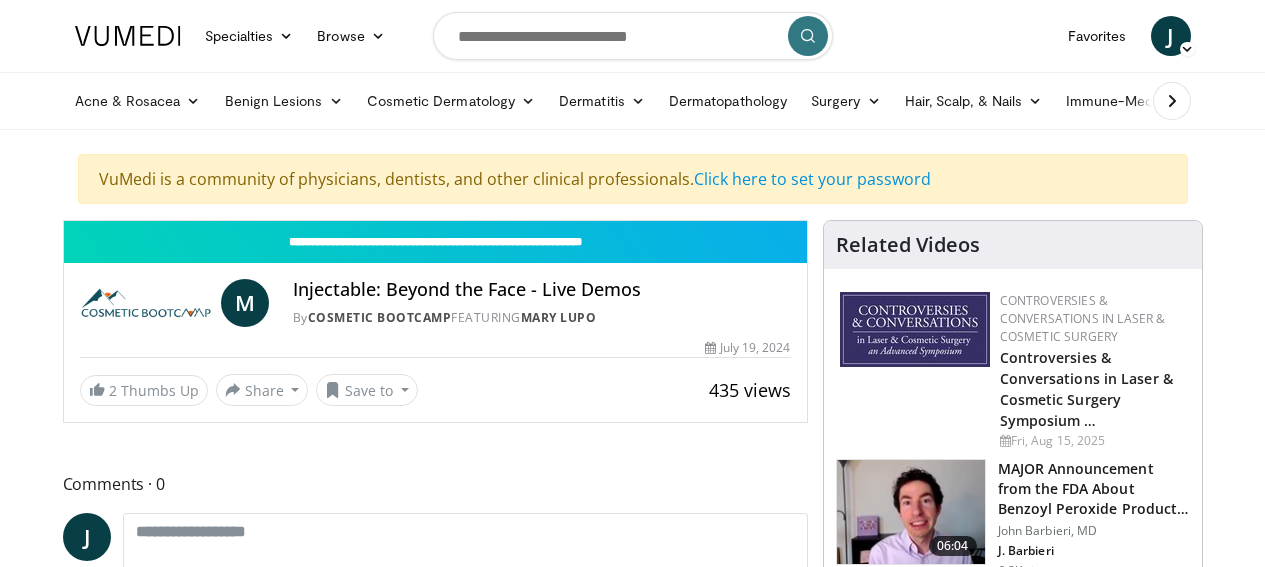scroll, scrollTop: 0, scrollLeft: 0, axis: both 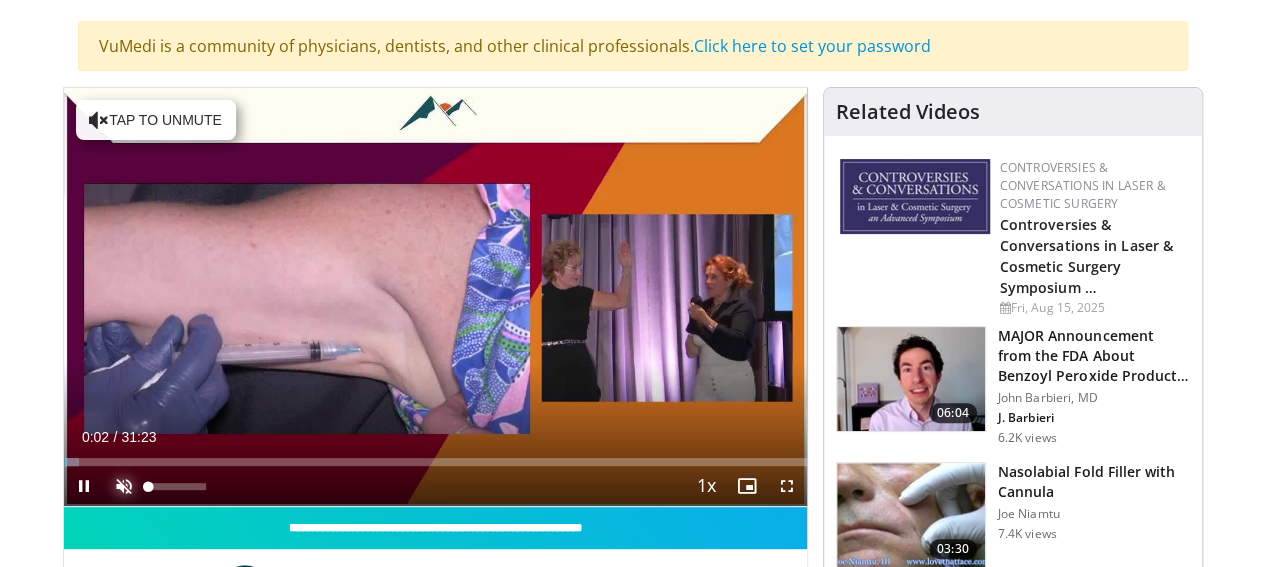 click at bounding box center [124, 486] 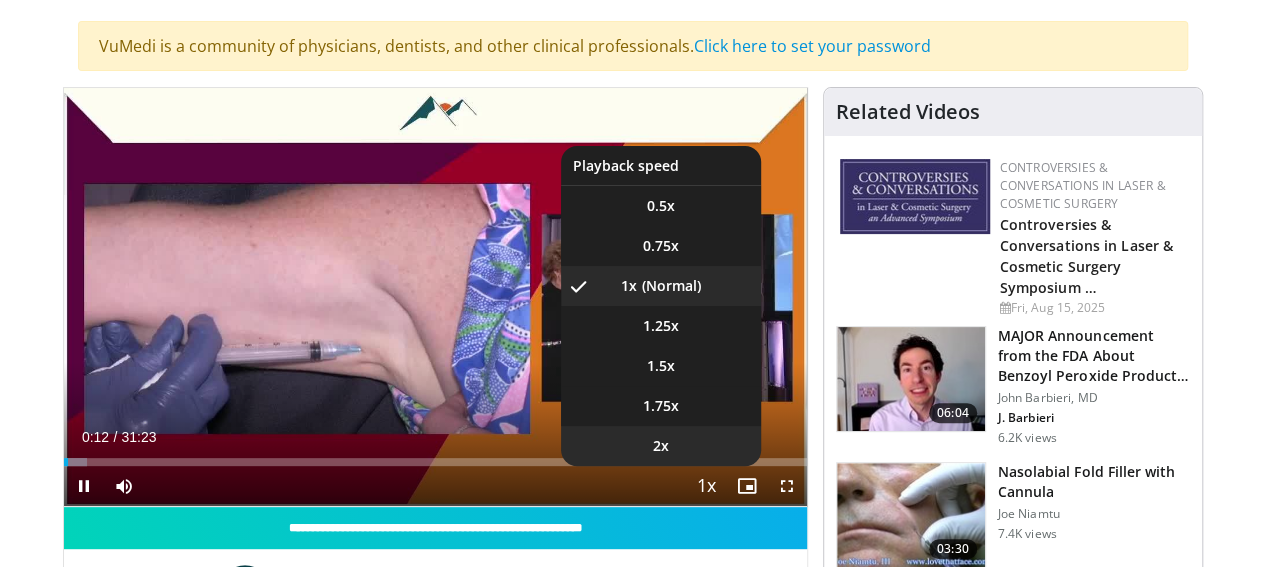 click on "2x" at bounding box center [661, 446] 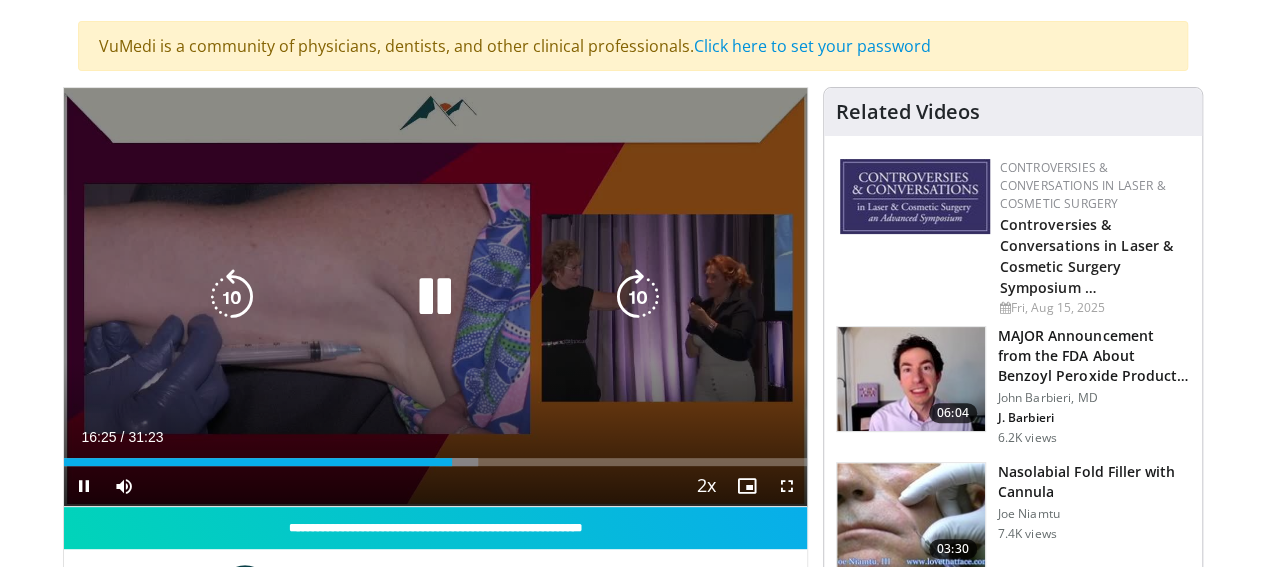 click at bounding box center [232, 297] 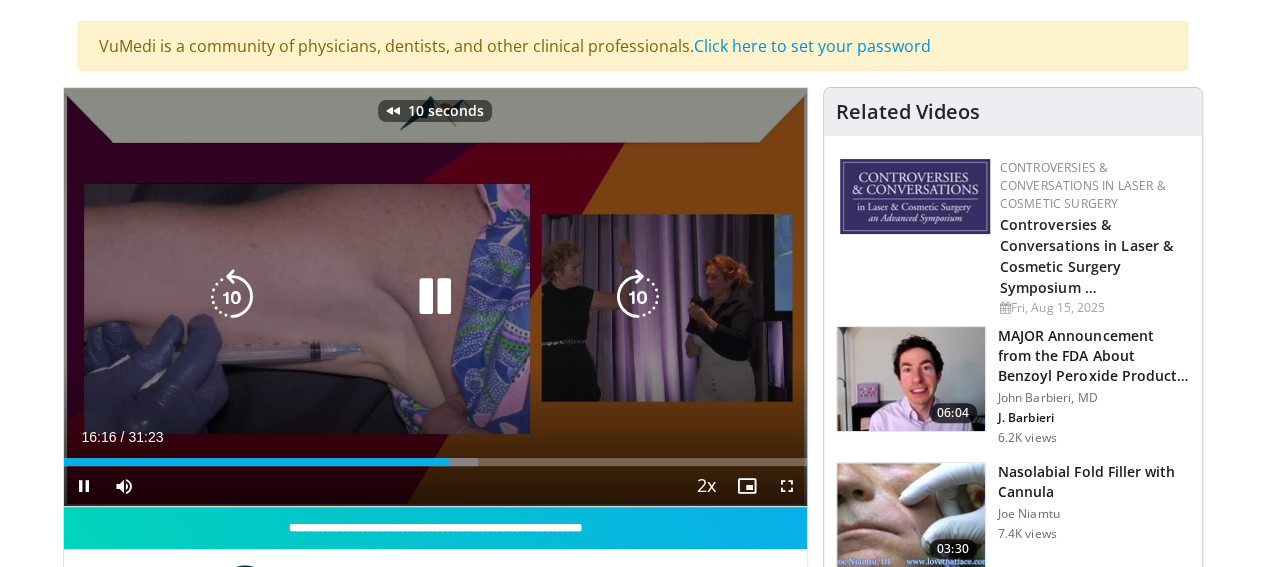 click at bounding box center [232, 297] 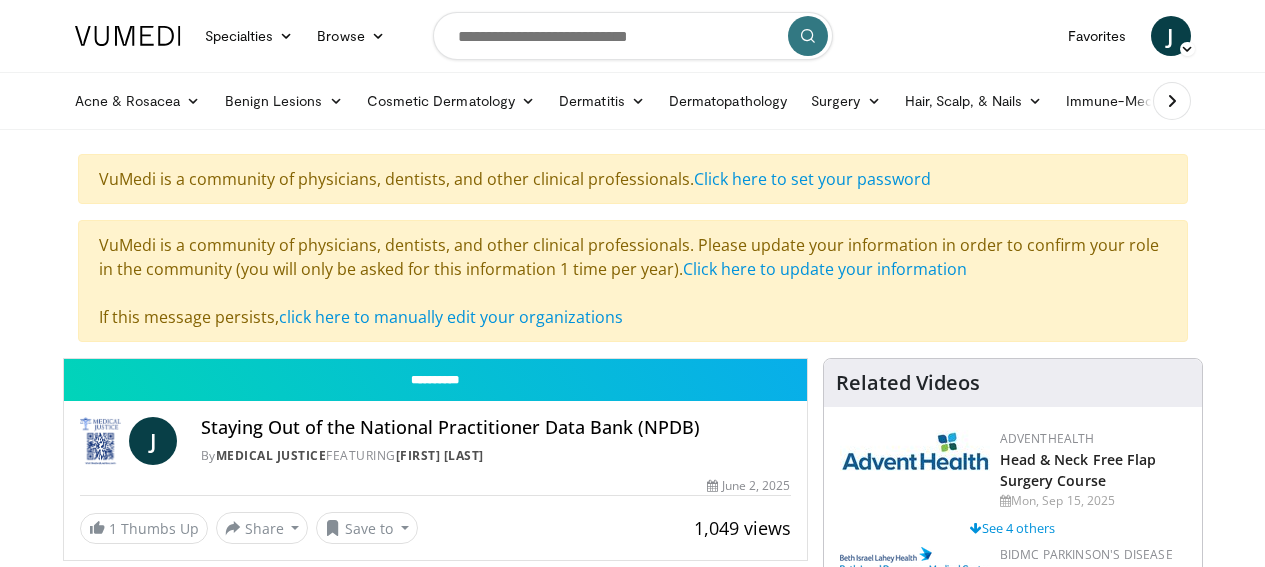 scroll, scrollTop: 0, scrollLeft: 0, axis: both 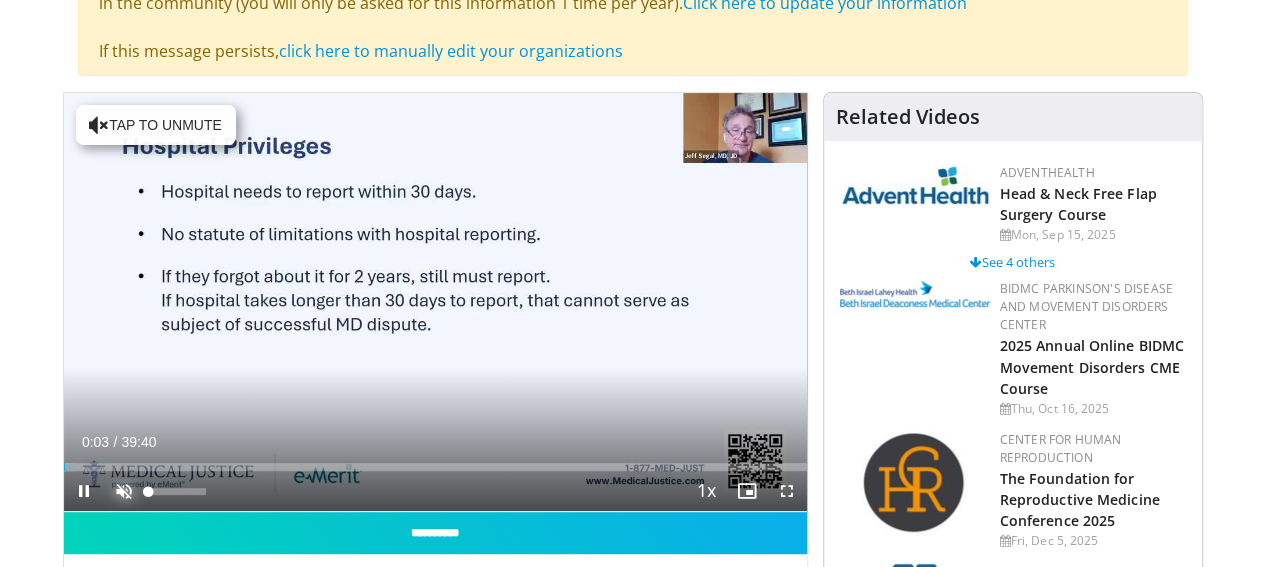 click at bounding box center (124, 491) 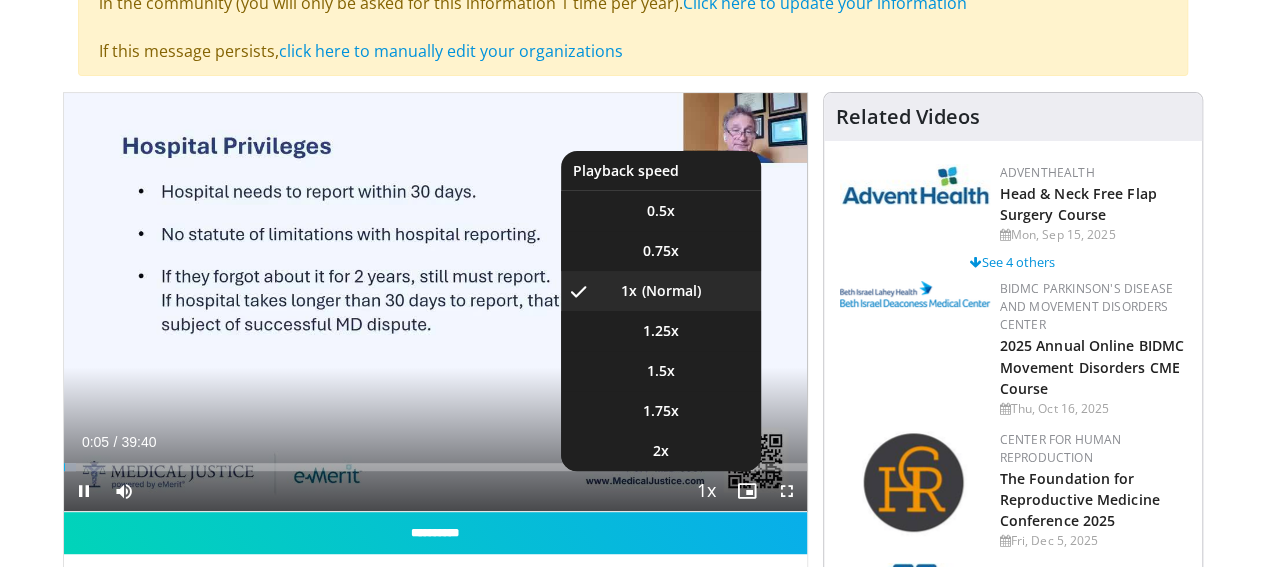 click at bounding box center [707, 492] 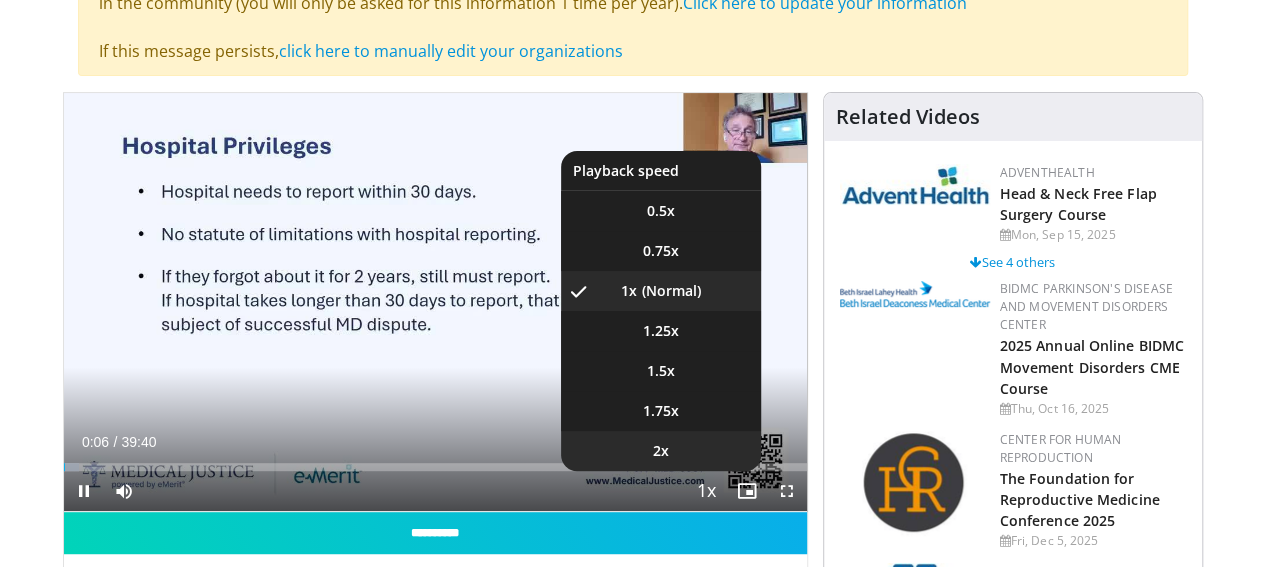 click on "2x" at bounding box center (661, 451) 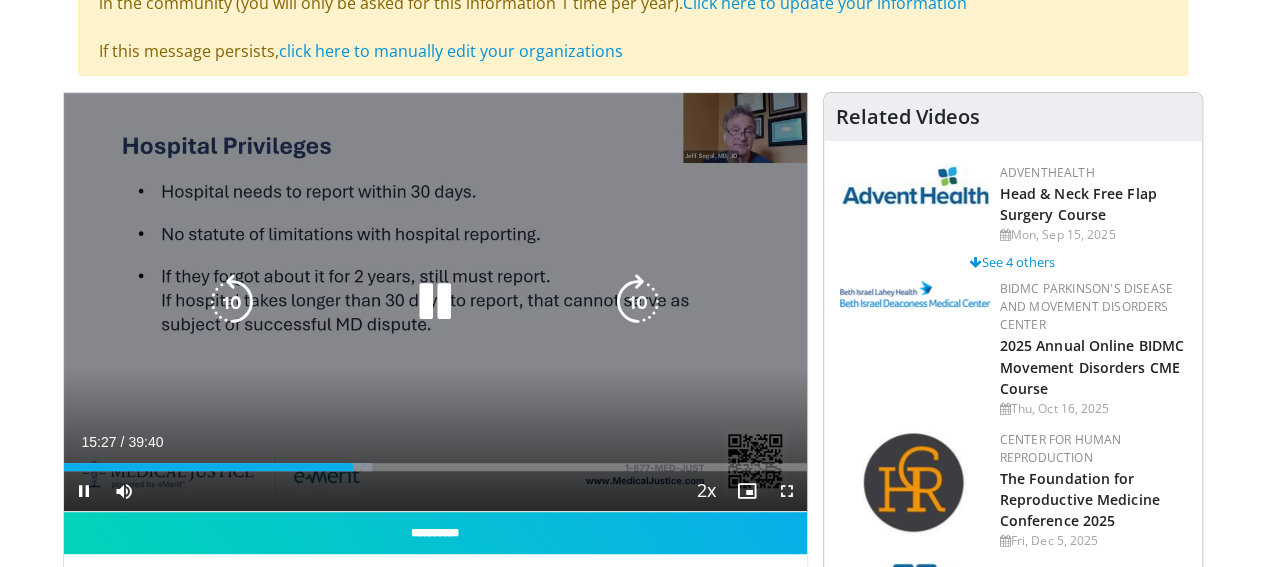 click at bounding box center (435, 302) 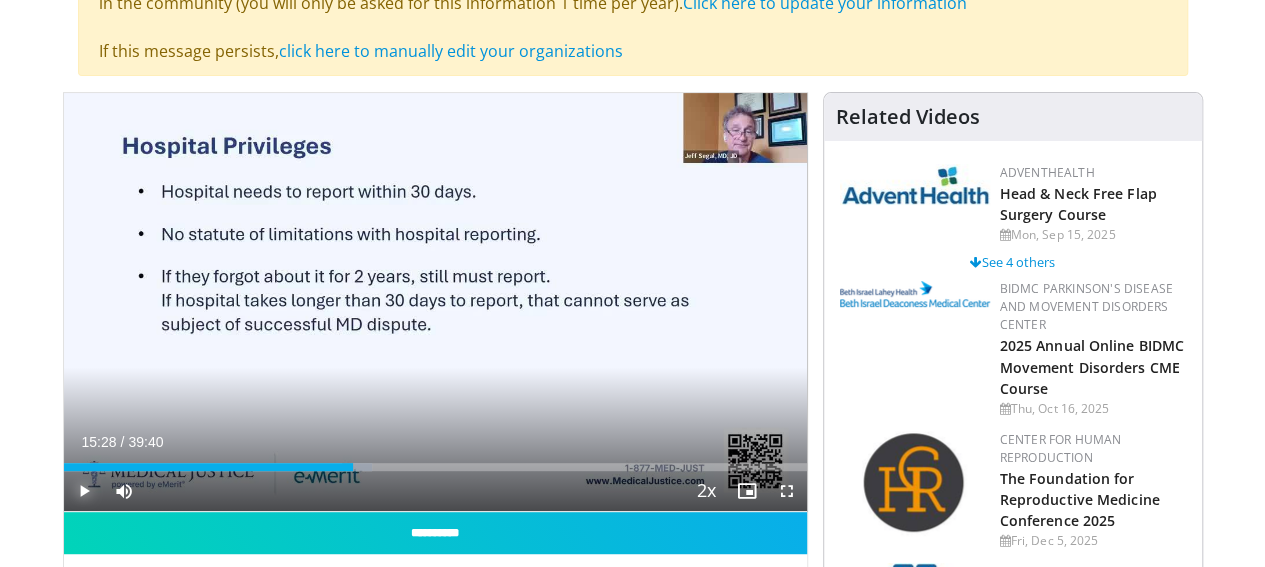click at bounding box center (84, 491) 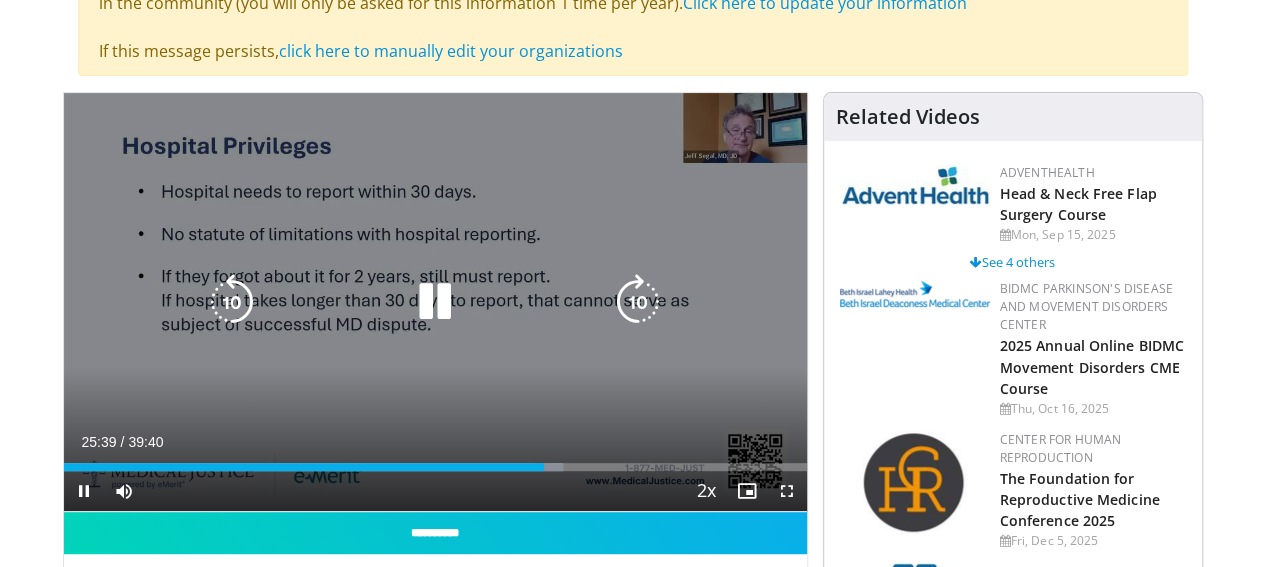 click at bounding box center (435, 302) 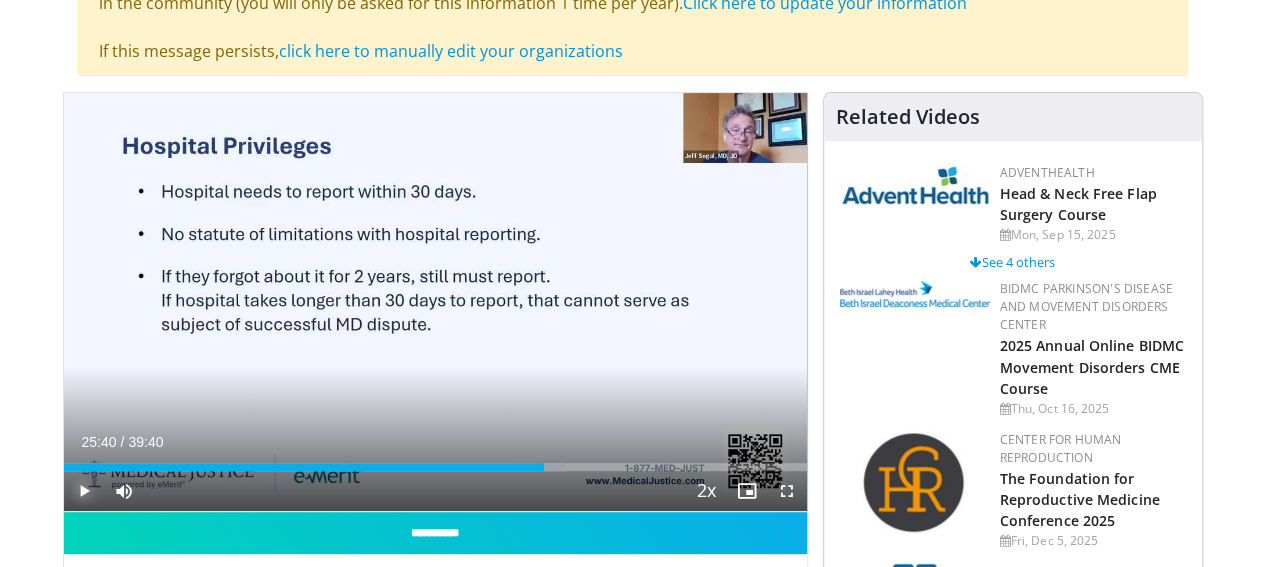 click at bounding box center [84, 491] 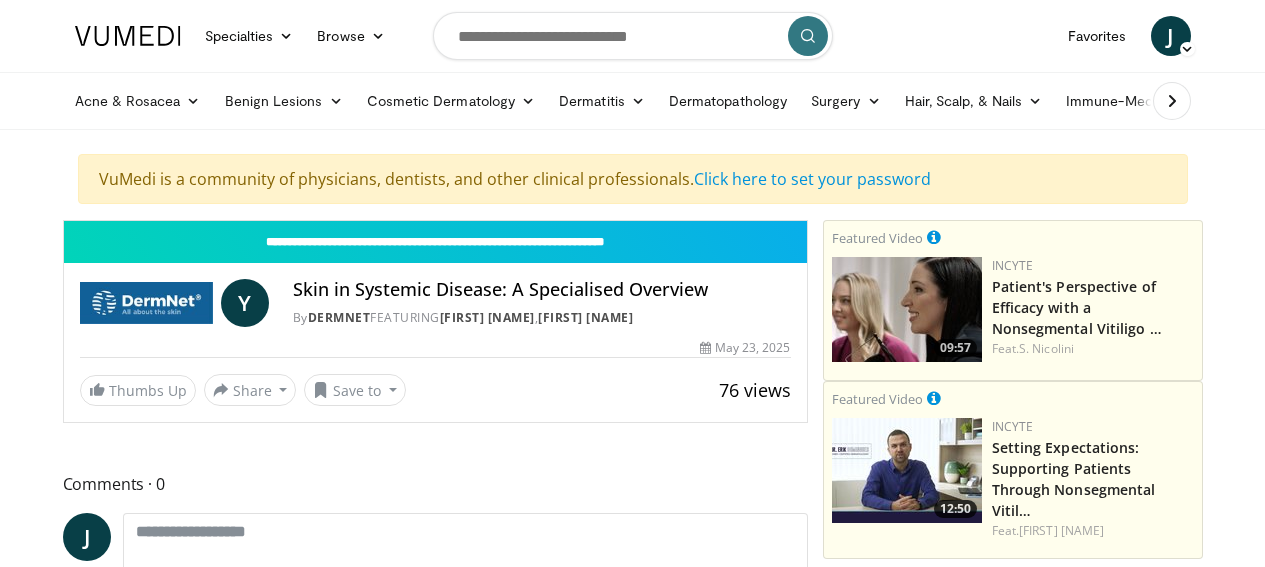 scroll, scrollTop: 0, scrollLeft: 0, axis: both 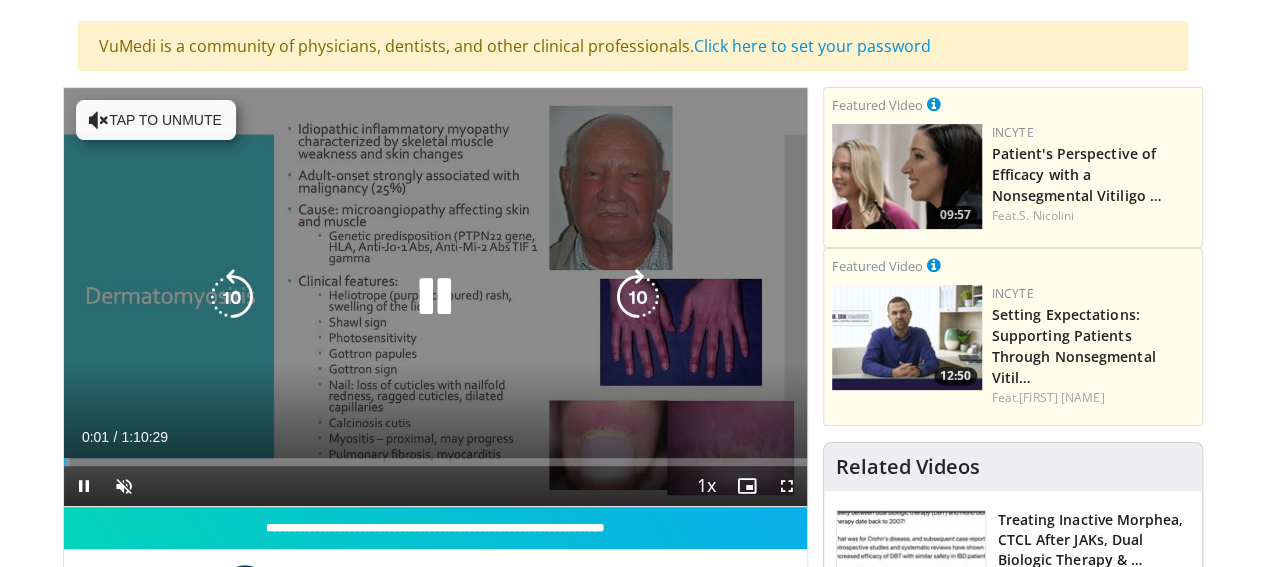click at bounding box center [435, 297] 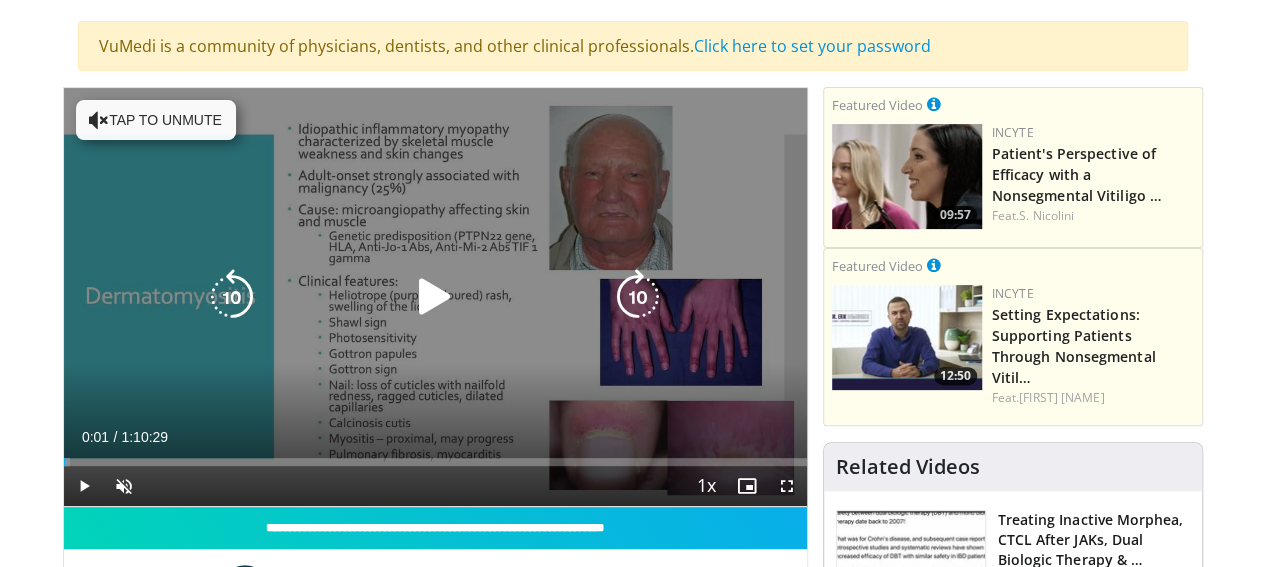 click at bounding box center (435, 297) 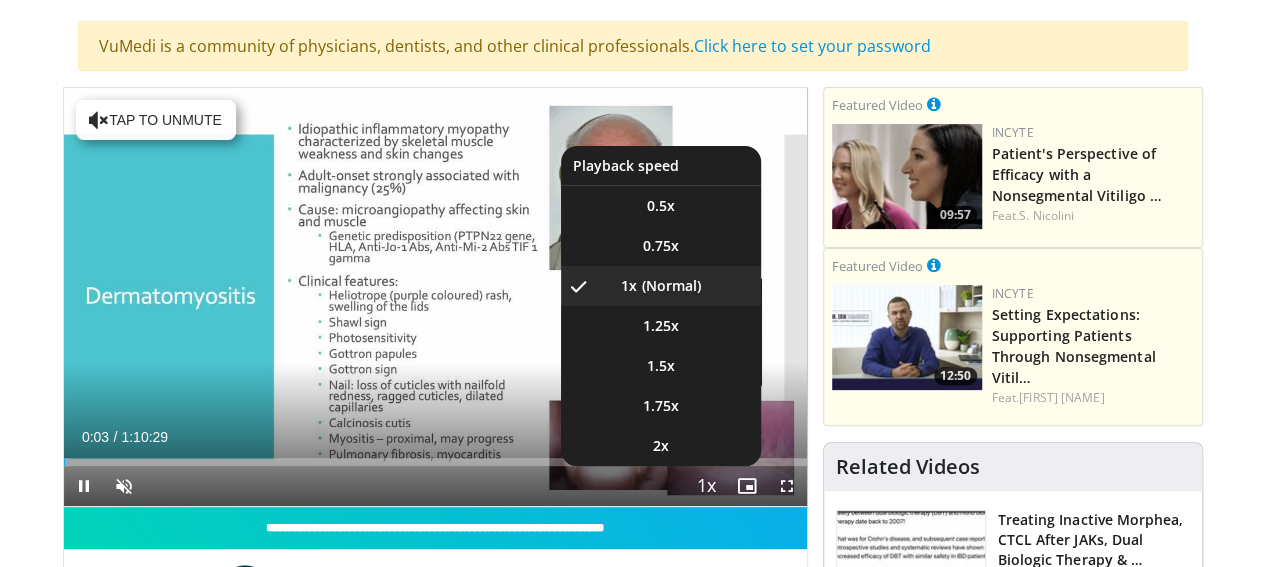 click at bounding box center [707, 487] 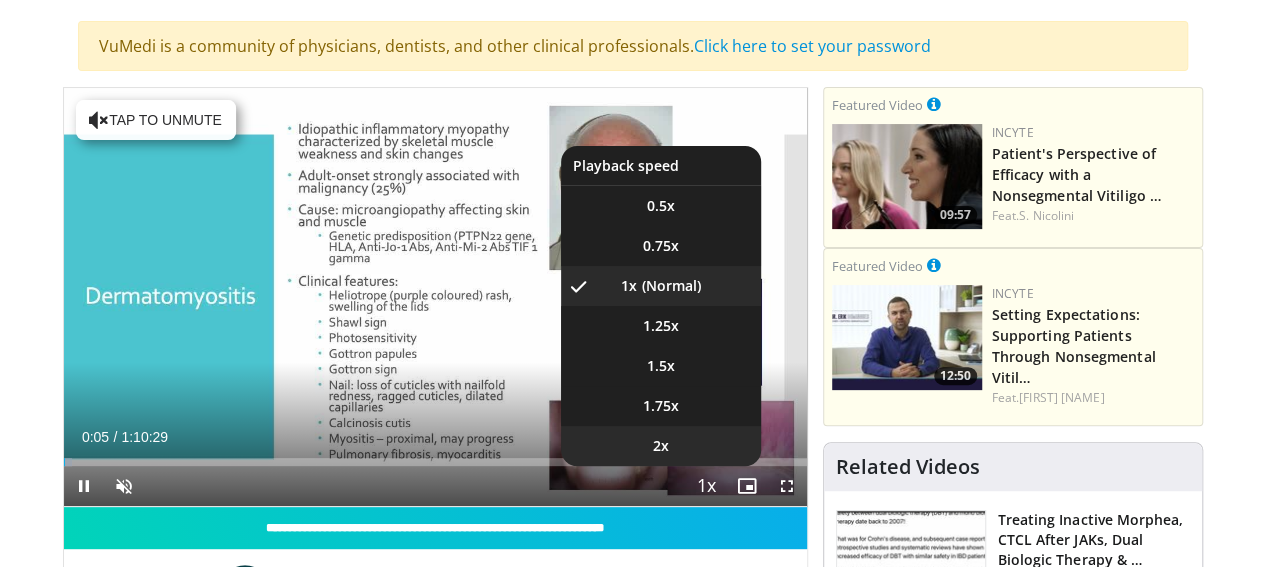 click on "2x" at bounding box center (661, 446) 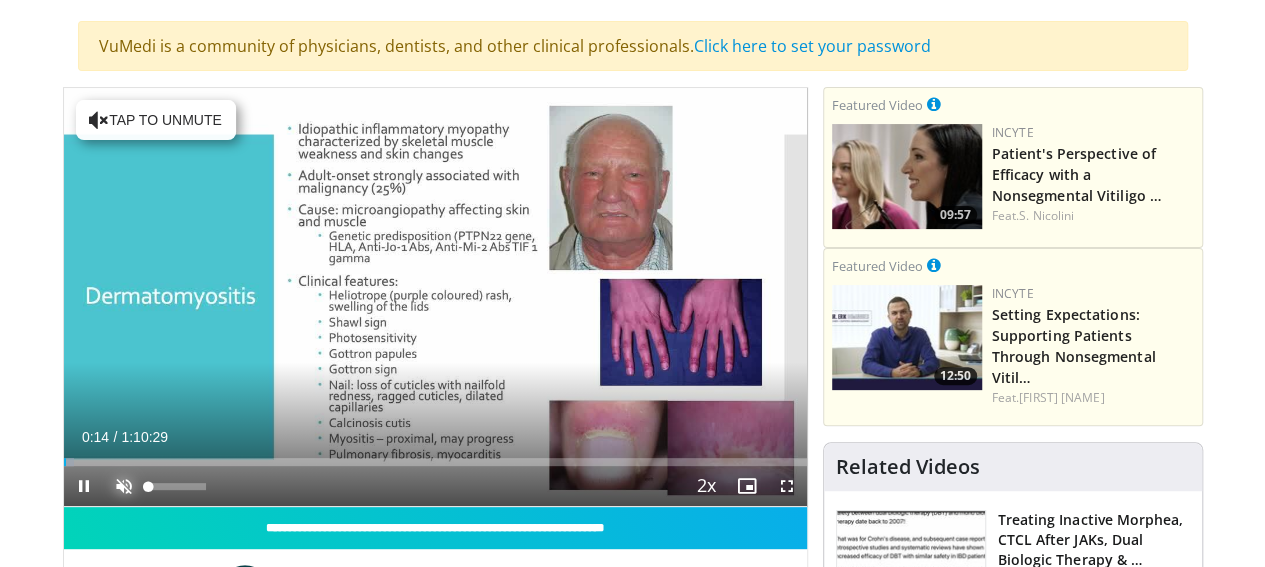 click at bounding box center (124, 486) 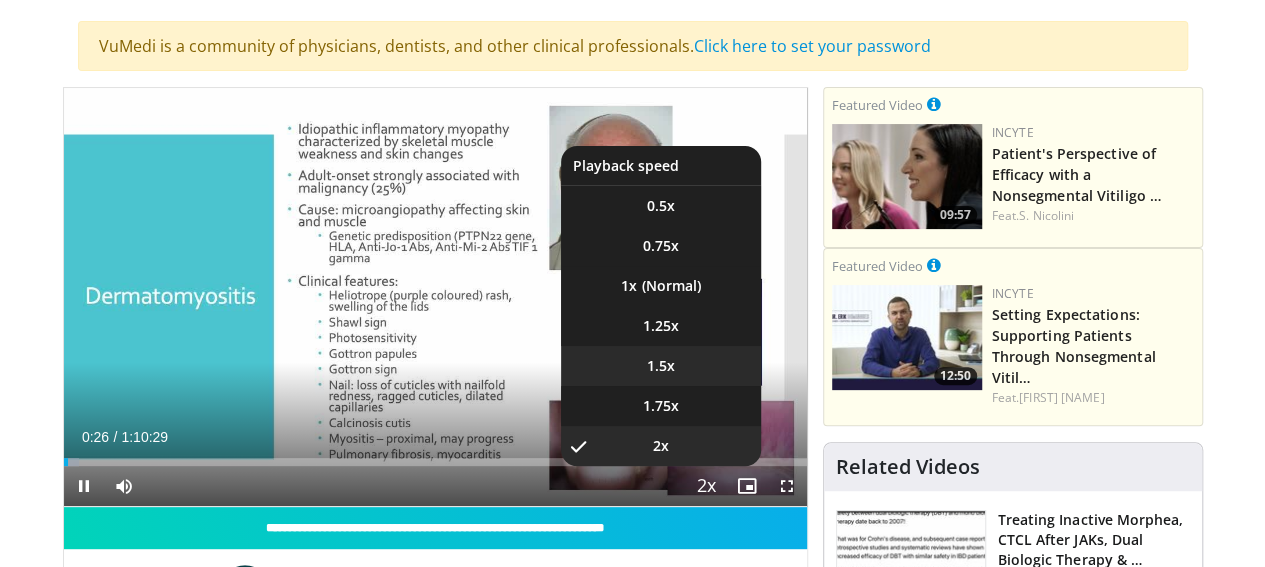 click on "1.5x" at bounding box center [661, 366] 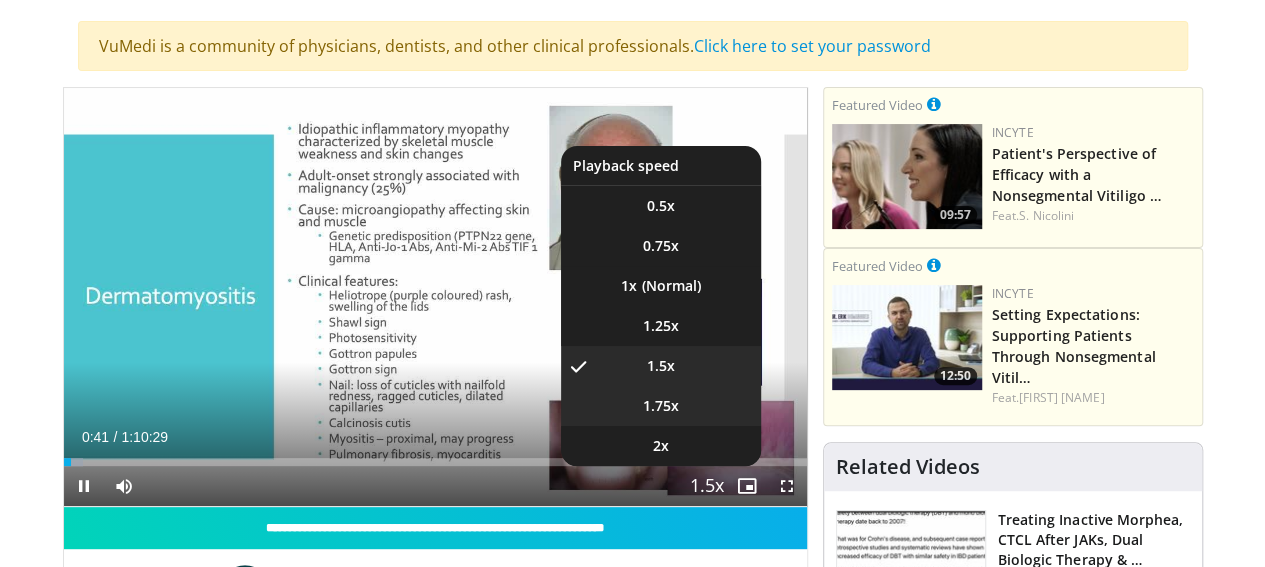 click on "**********" at bounding box center [435, 297] 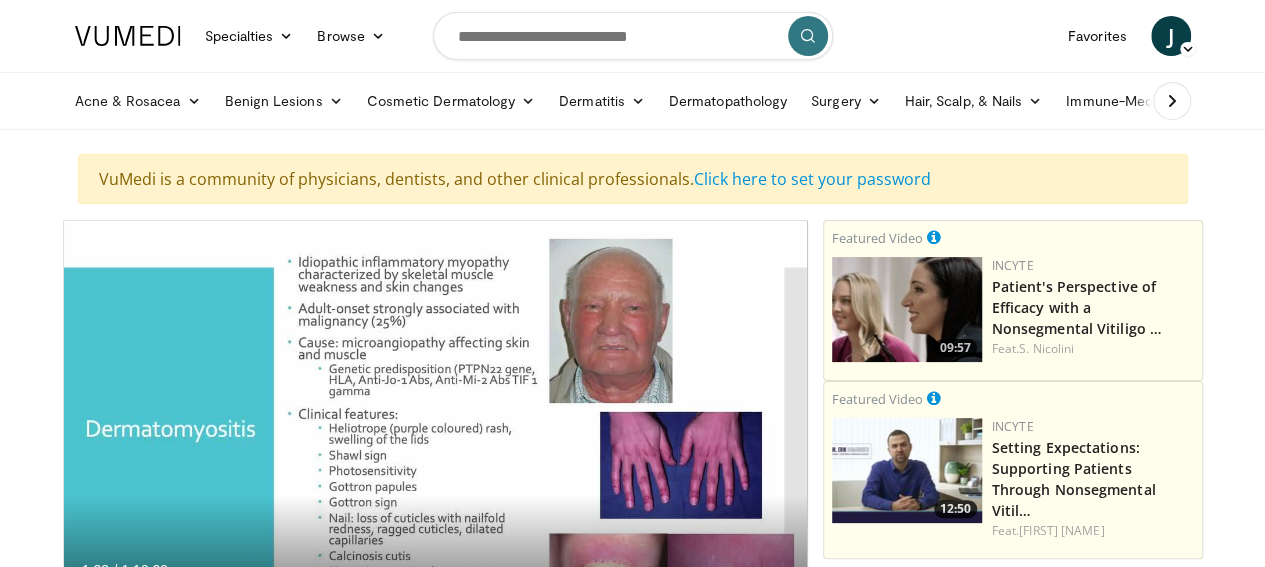 scroll, scrollTop: 133, scrollLeft: 0, axis: vertical 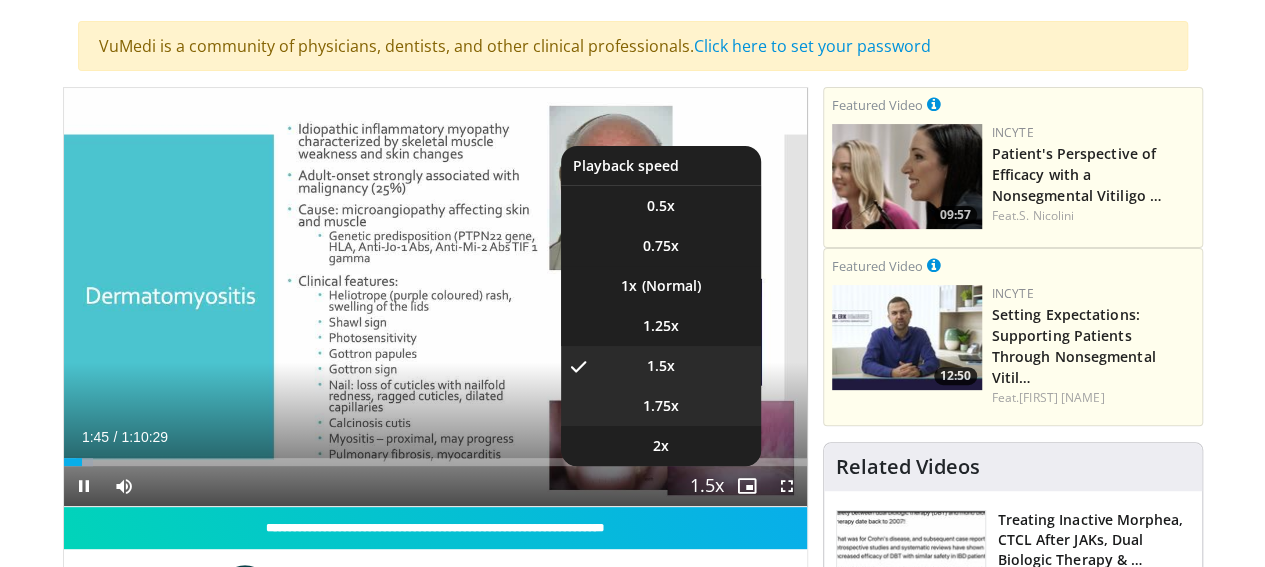 click on "1.75x" at bounding box center [661, 406] 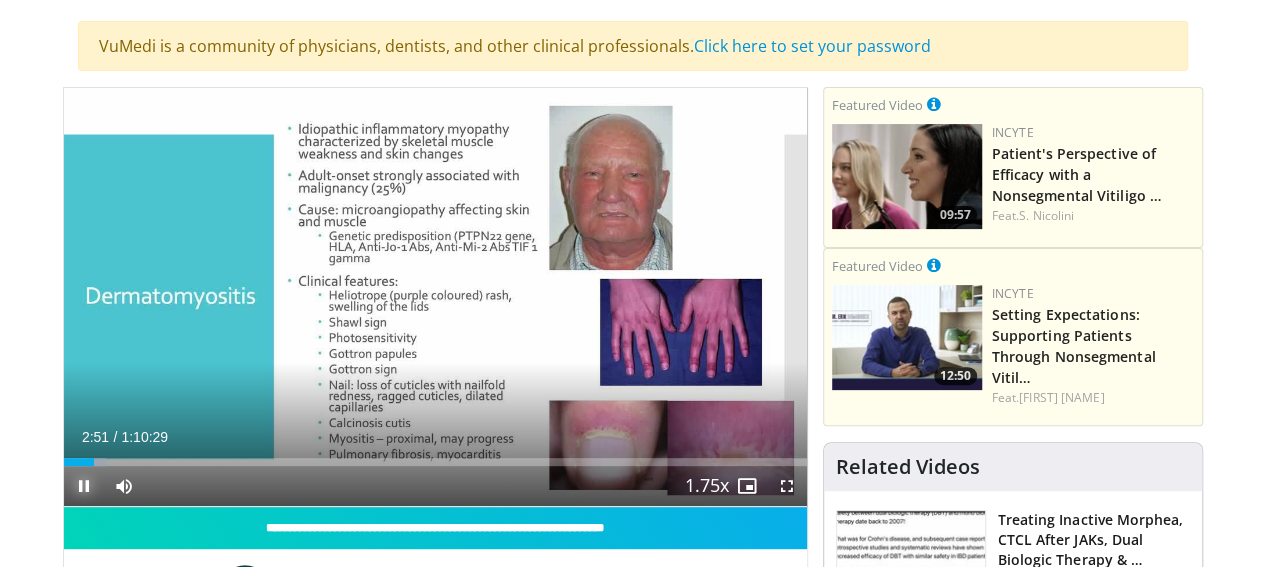 click at bounding box center (84, 486) 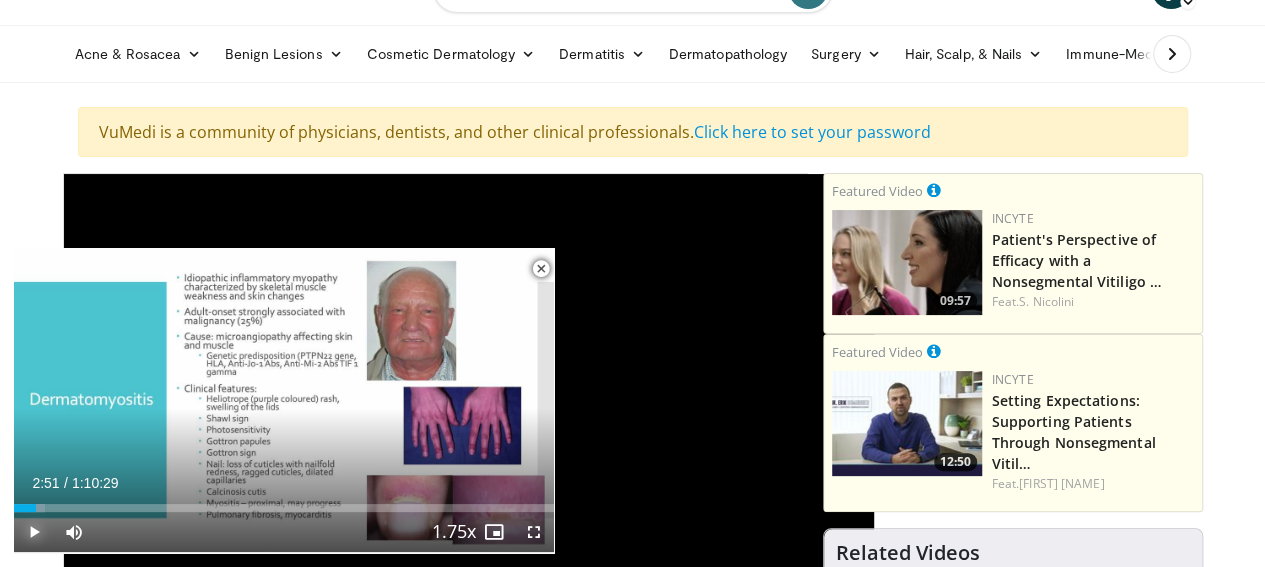 scroll, scrollTop: 133, scrollLeft: 0, axis: vertical 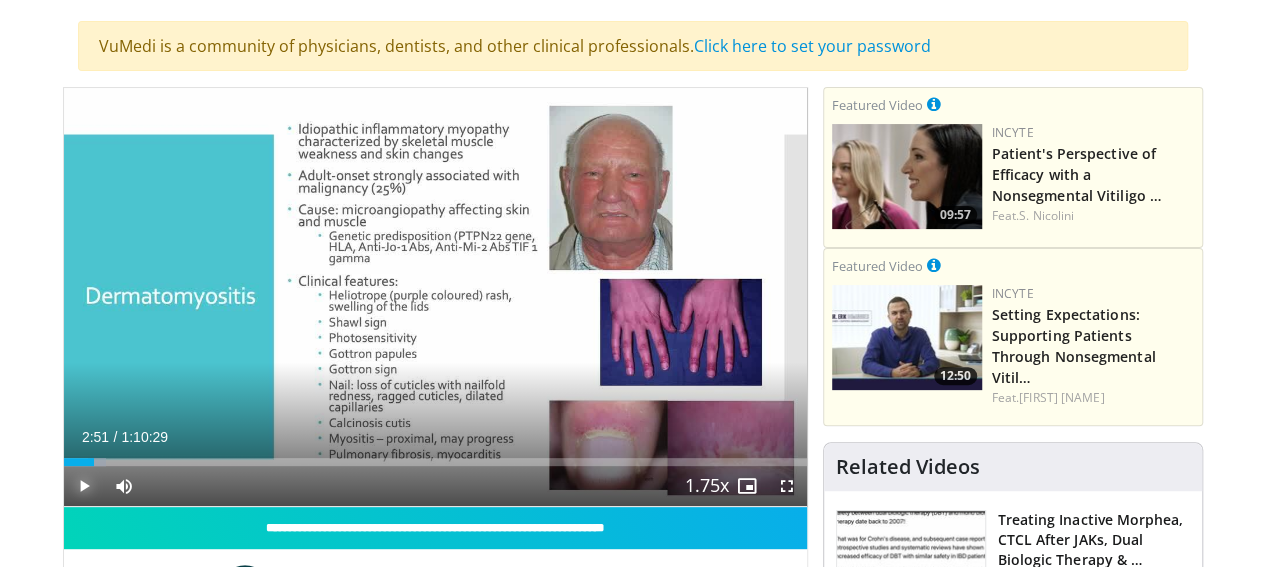 click at bounding box center [84, 486] 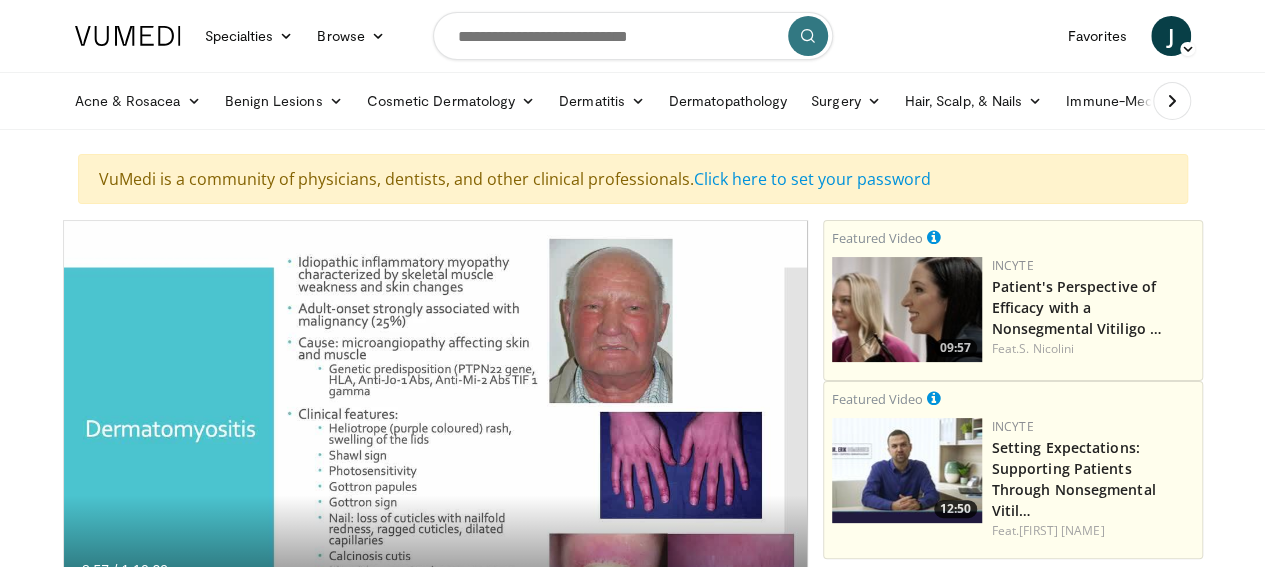 scroll, scrollTop: 133, scrollLeft: 0, axis: vertical 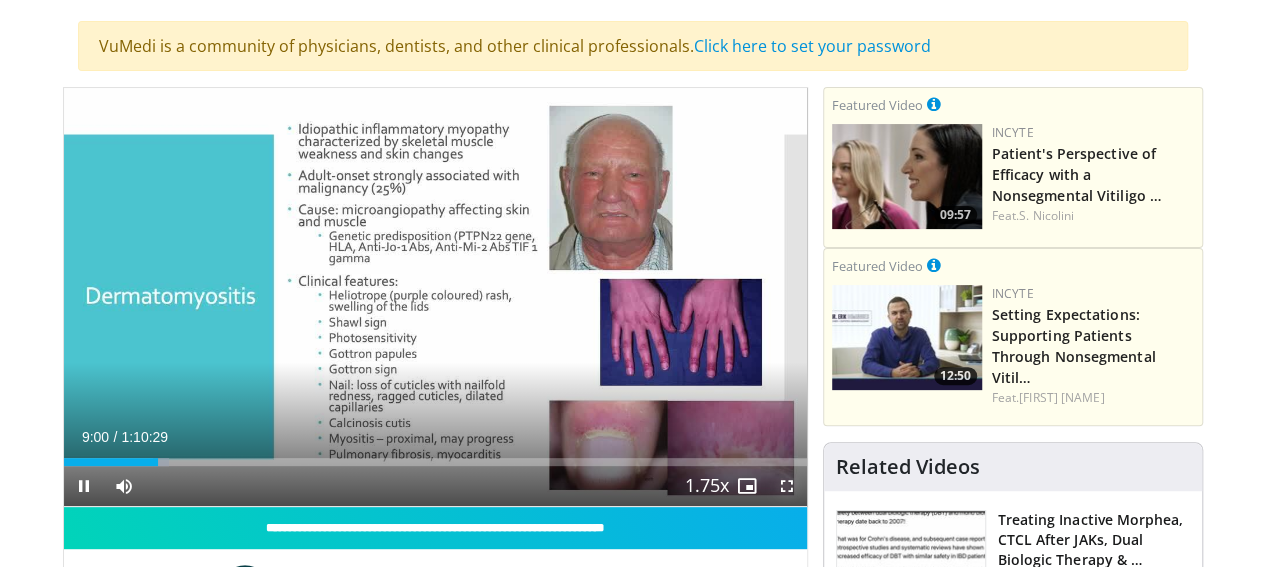 click at bounding box center (787, 486) 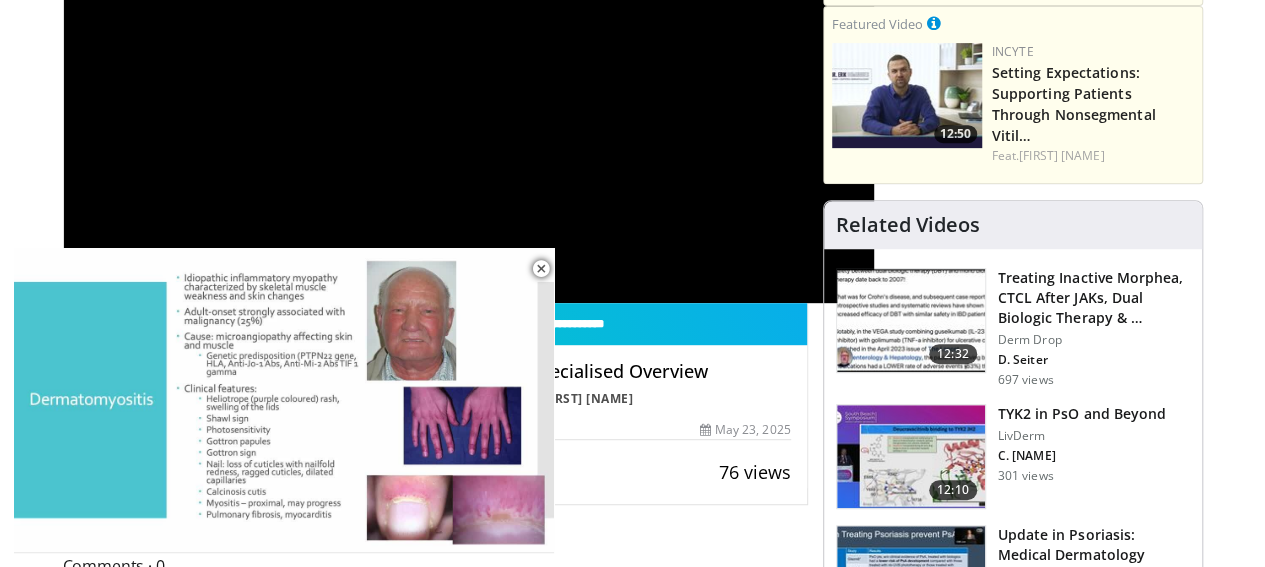 scroll, scrollTop: 266, scrollLeft: 0, axis: vertical 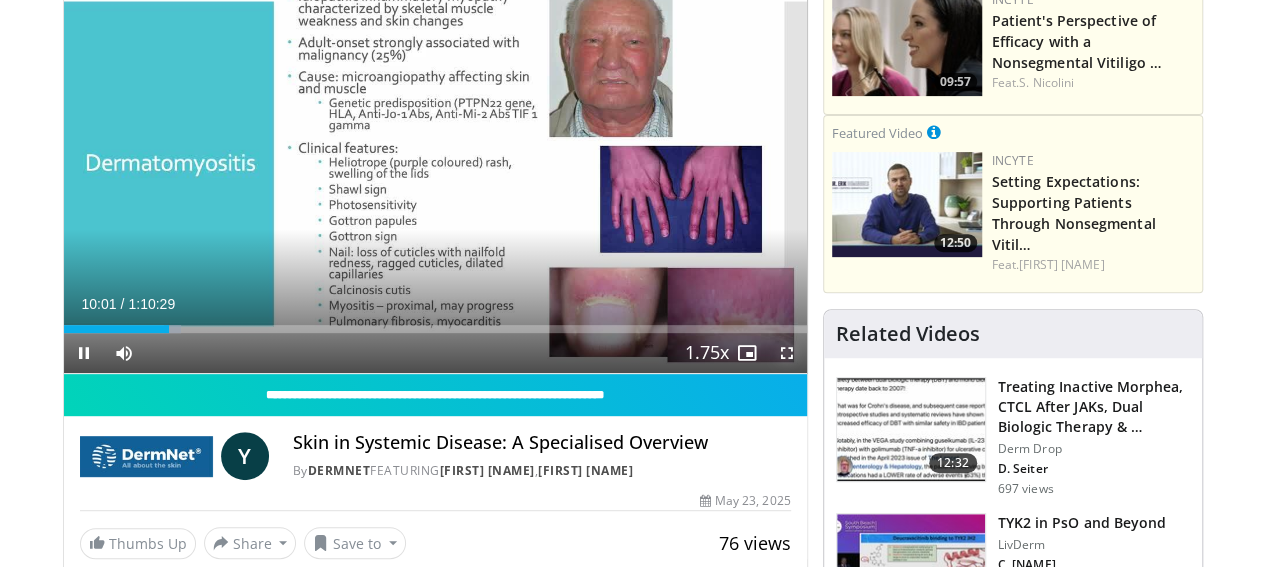 click at bounding box center (787, 353) 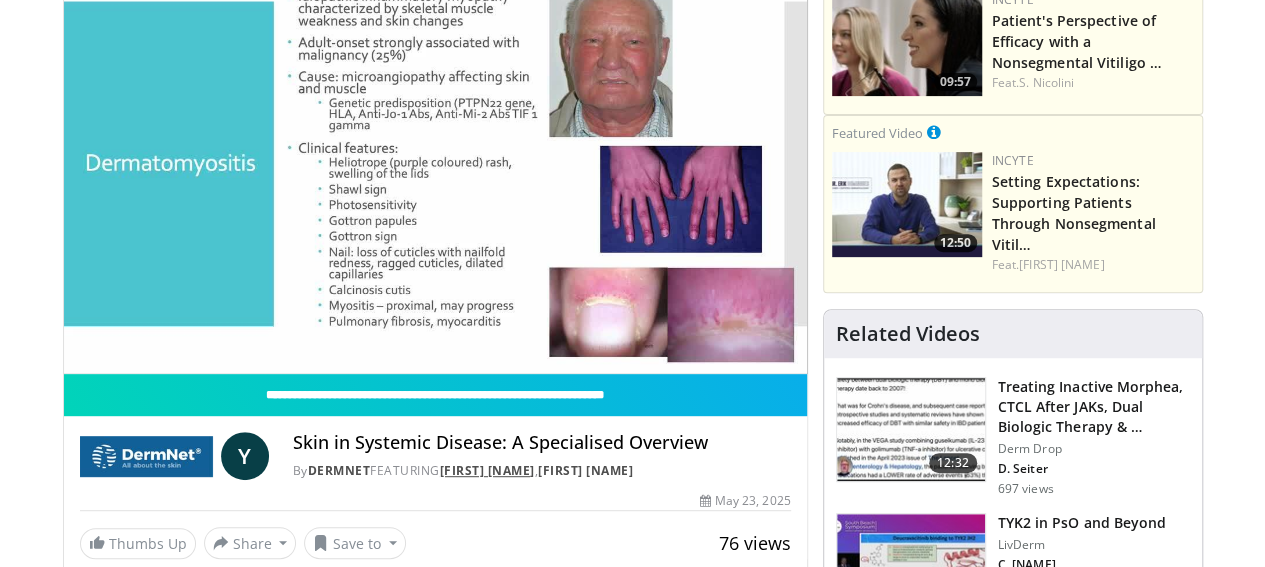 scroll, scrollTop: 133, scrollLeft: 0, axis: vertical 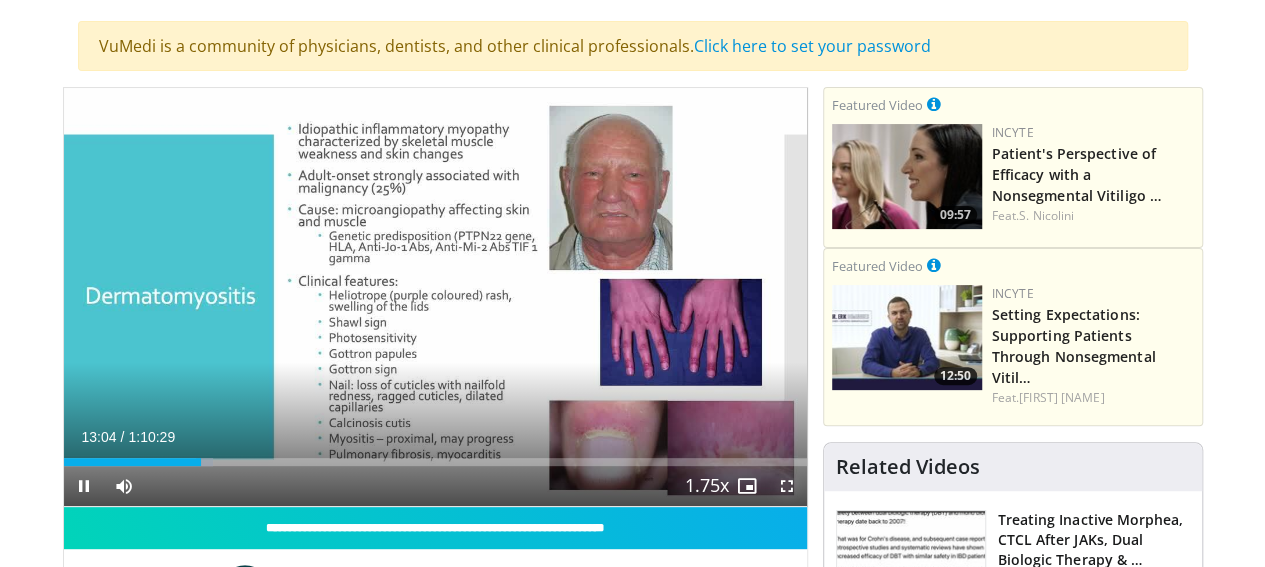 click at bounding box center (787, 486) 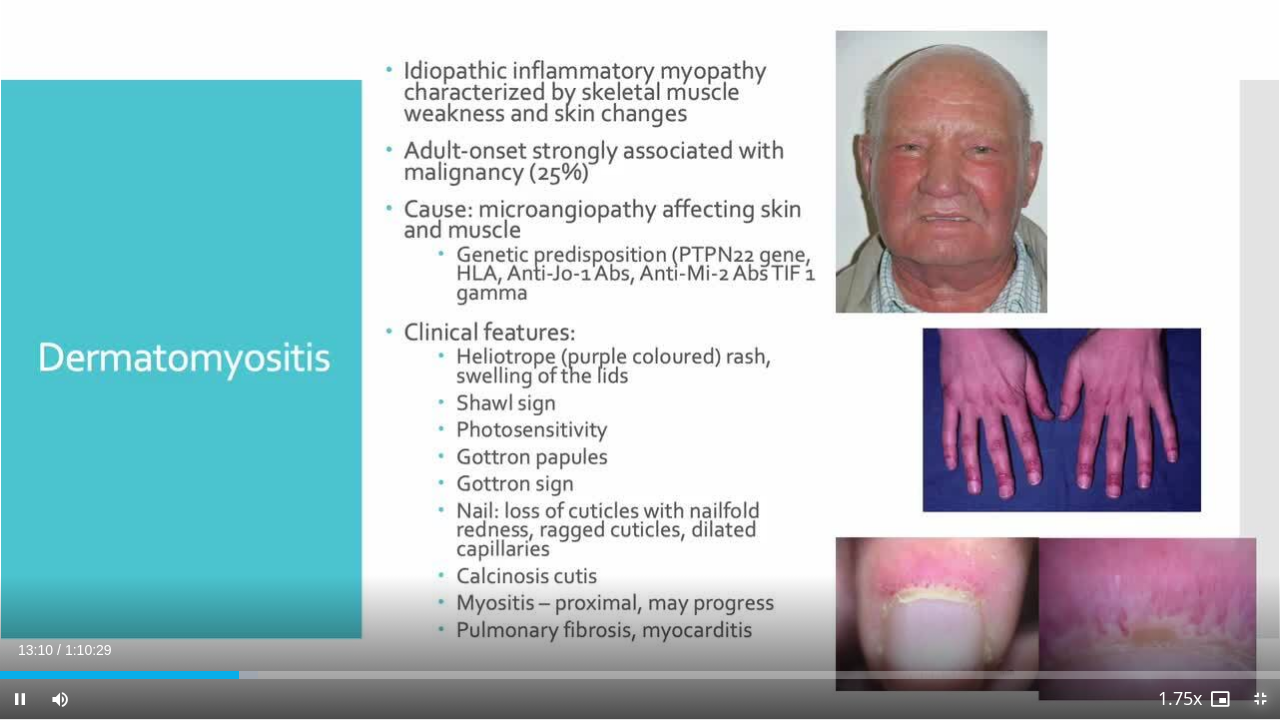 click at bounding box center [1260, 699] 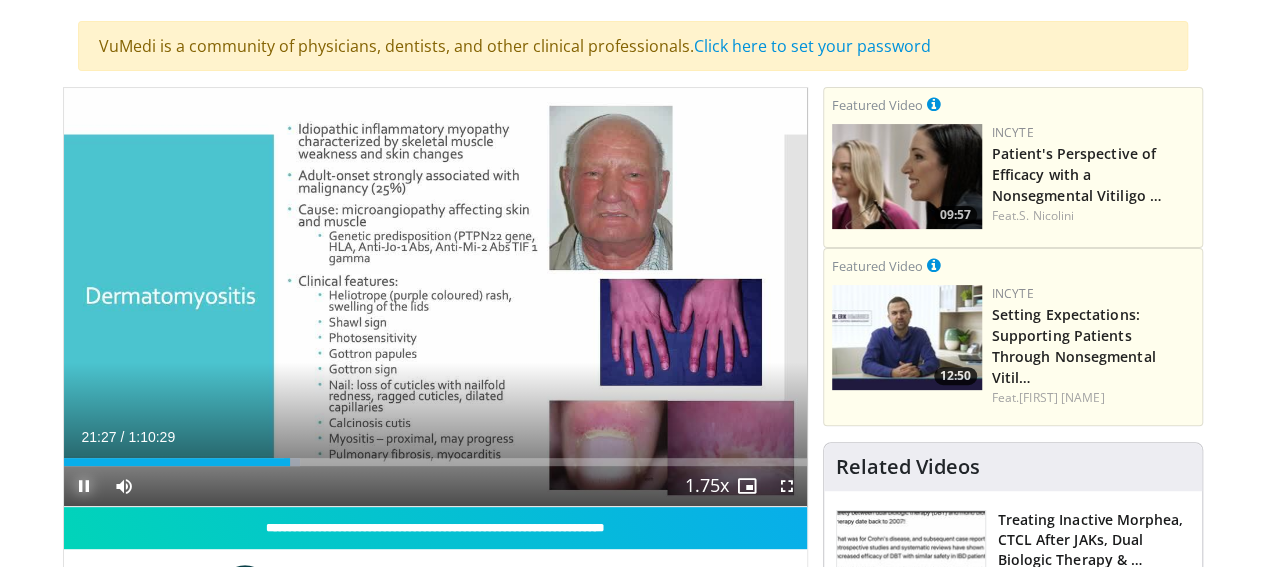 click at bounding box center (84, 486) 